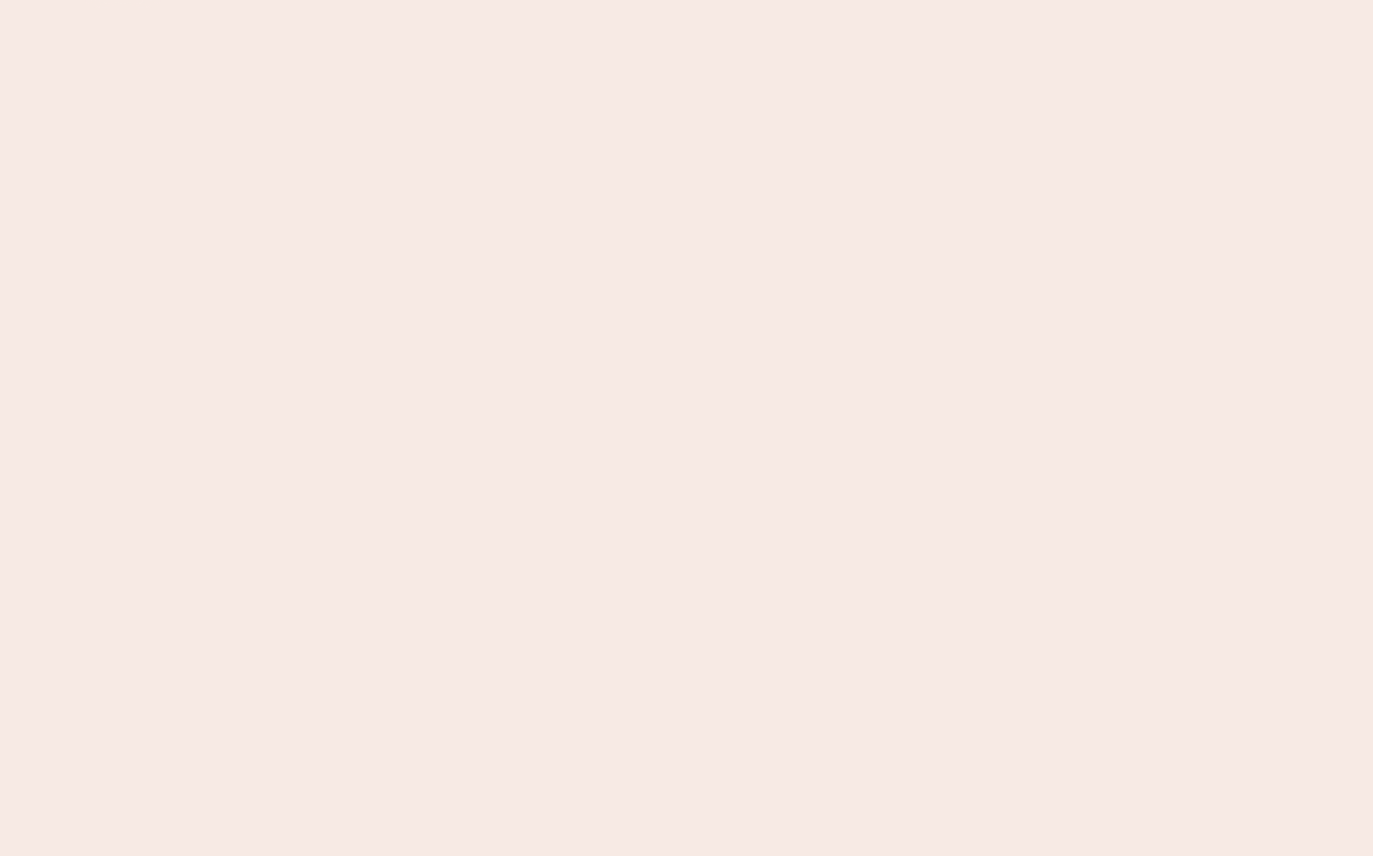 scroll, scrollTop: 0, scrollLeft: 0, axis: both 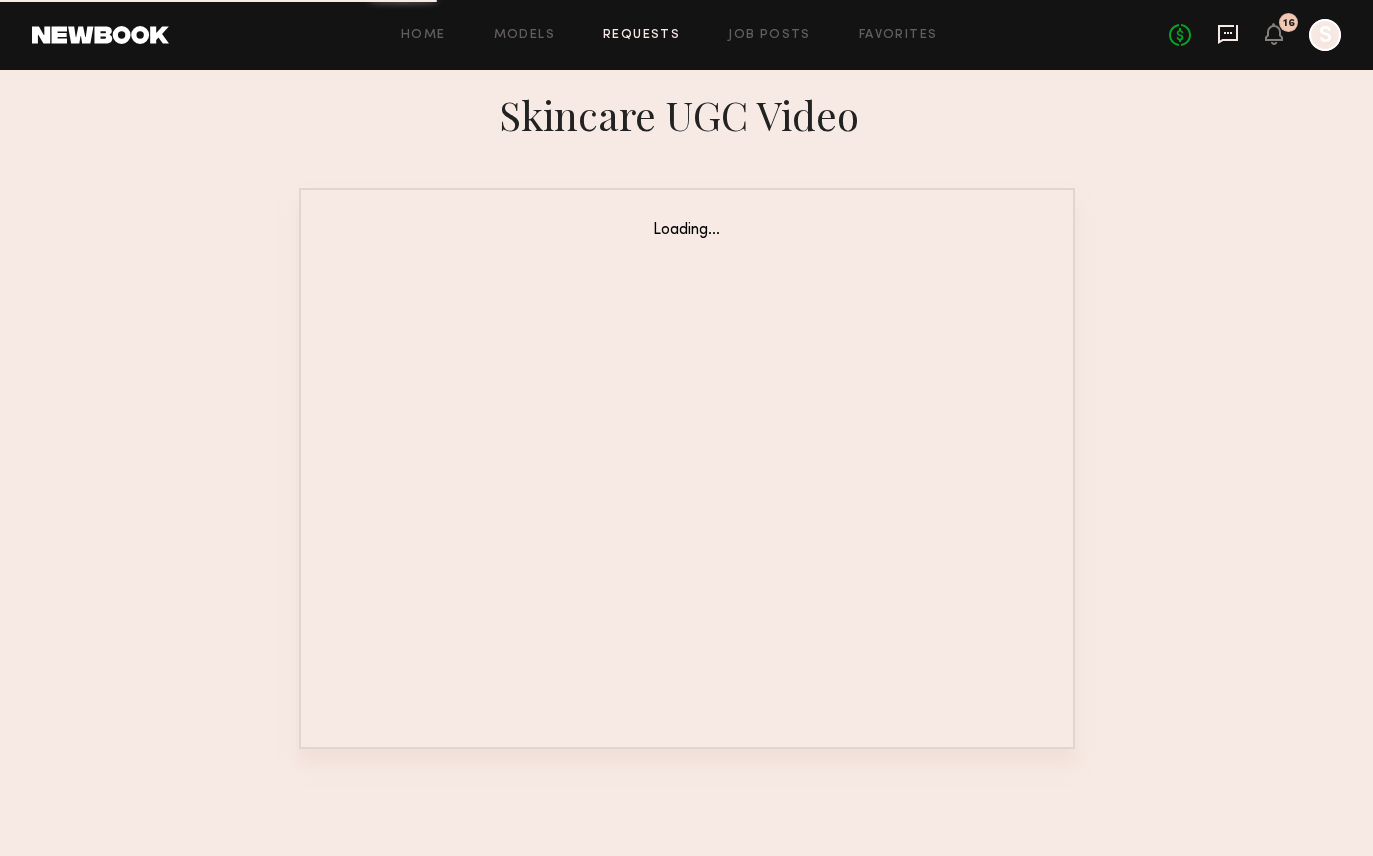 click 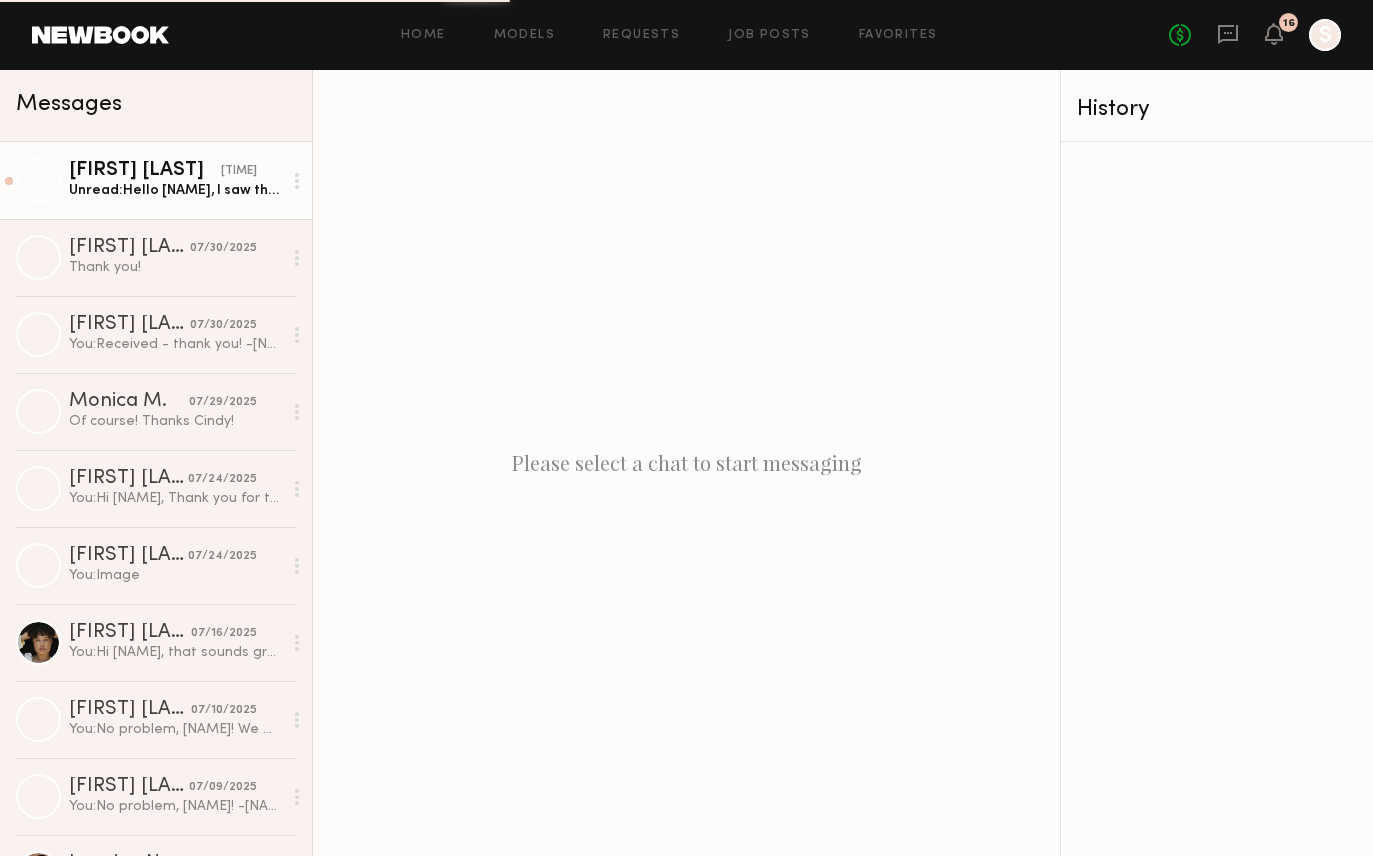 click on "[FIRST] [LAST]" 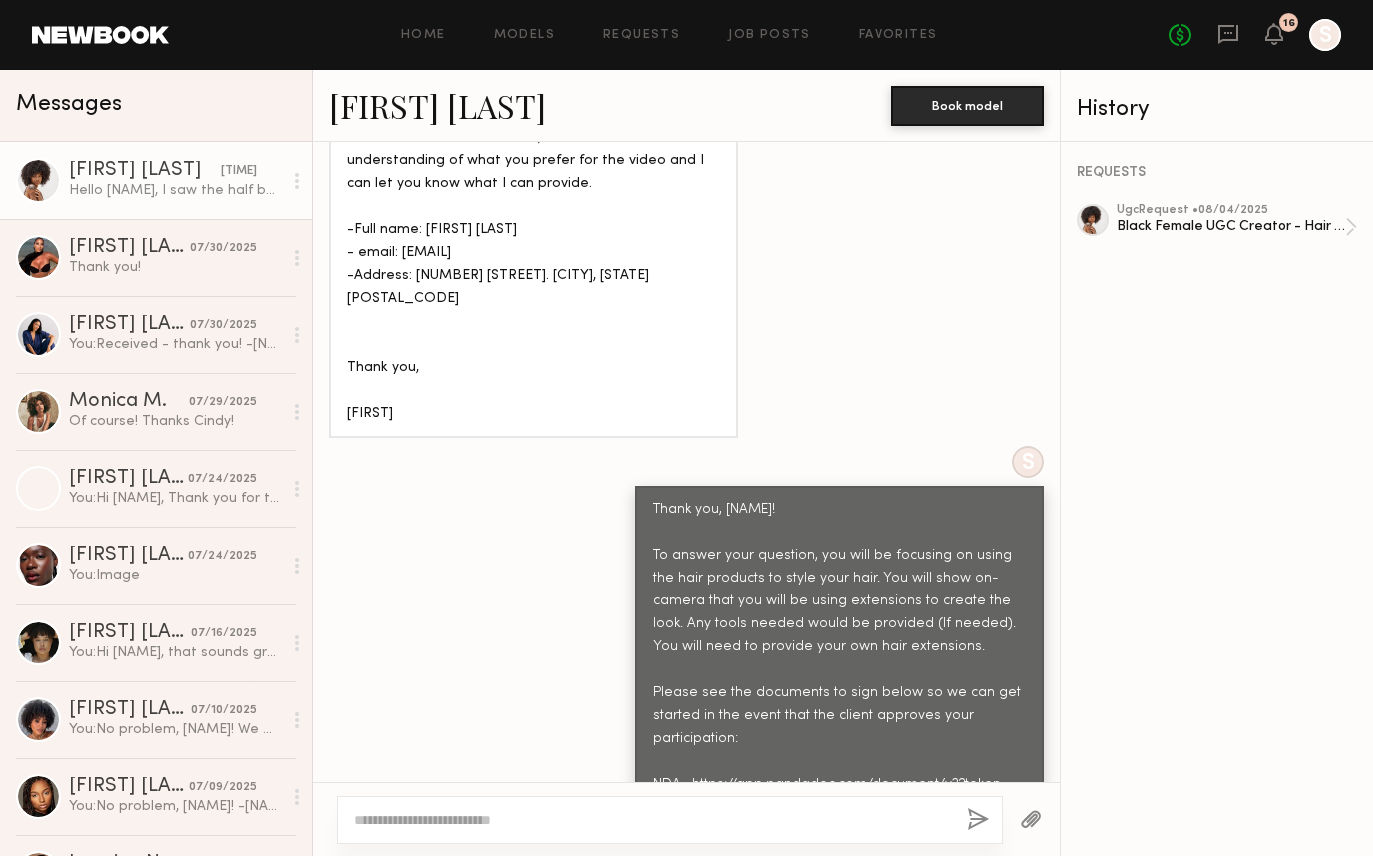 scroll, scrollTop: 2650, scrollLeft: 0, axis: vertical 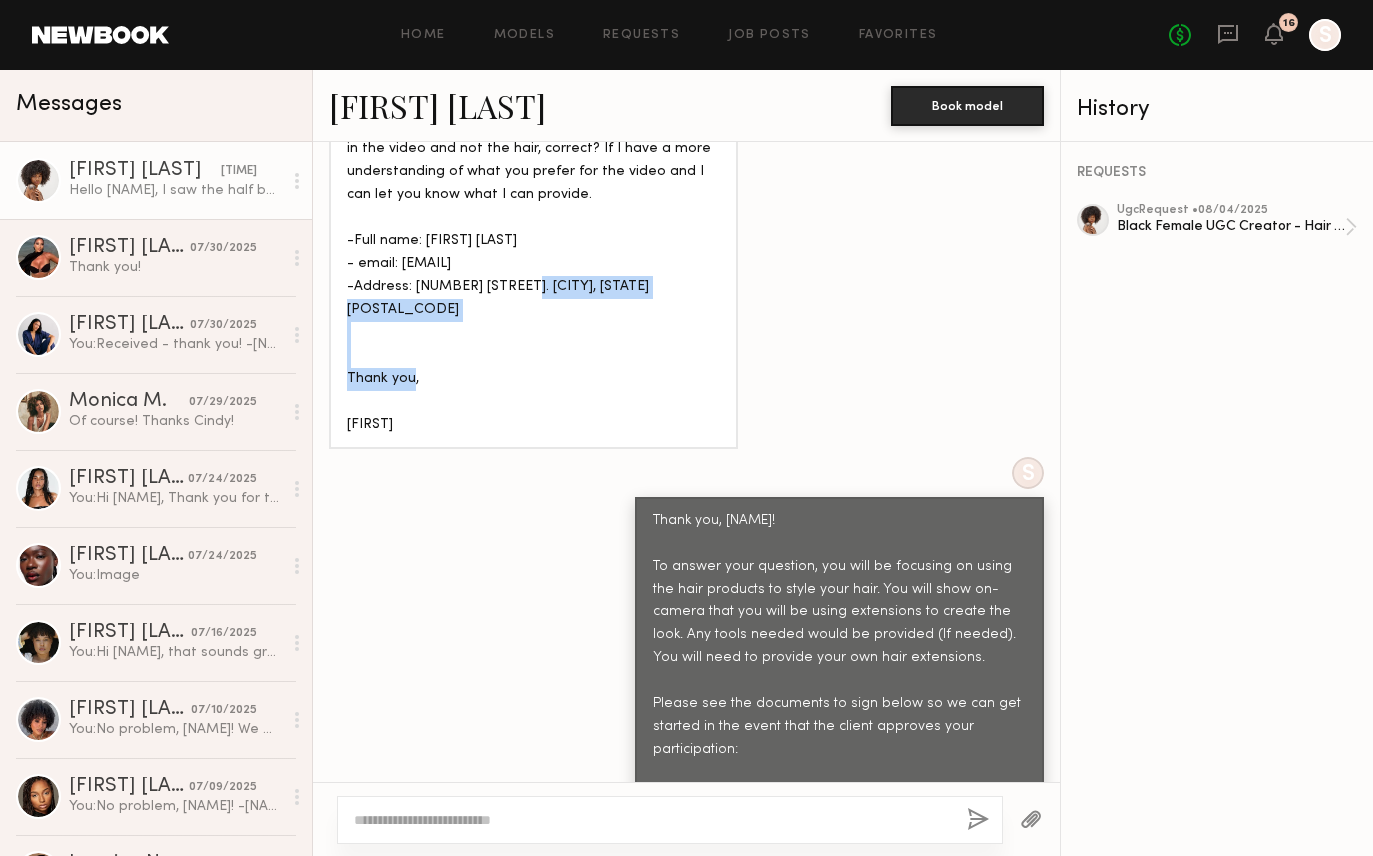 drag, startPoint x: 414, startPoint y: 280, endPoint x: 702, endPoint y: 288, distance: 288.11108 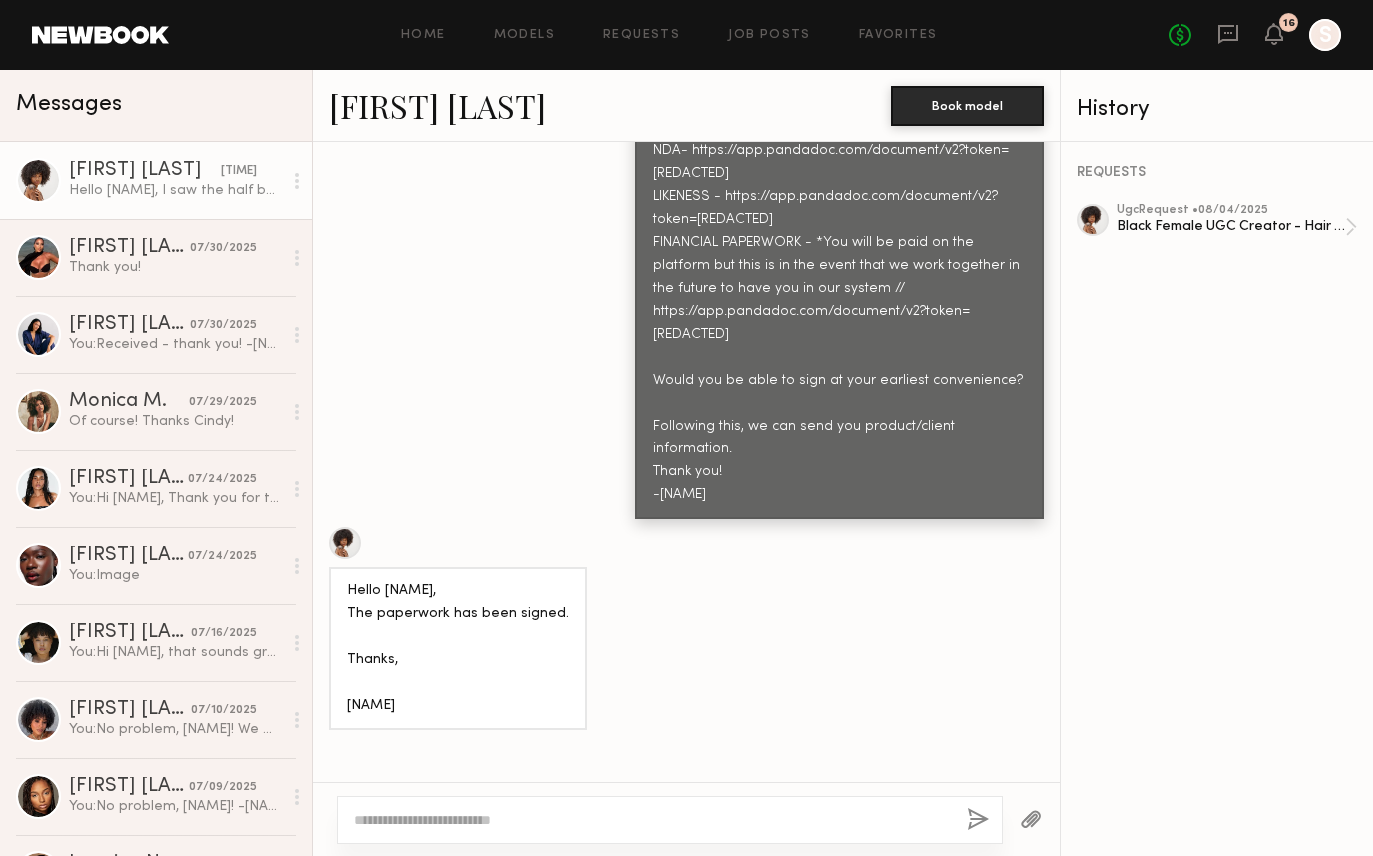 scroll, scrollTop: 3511, scrollLeft: 0, axis: vertical 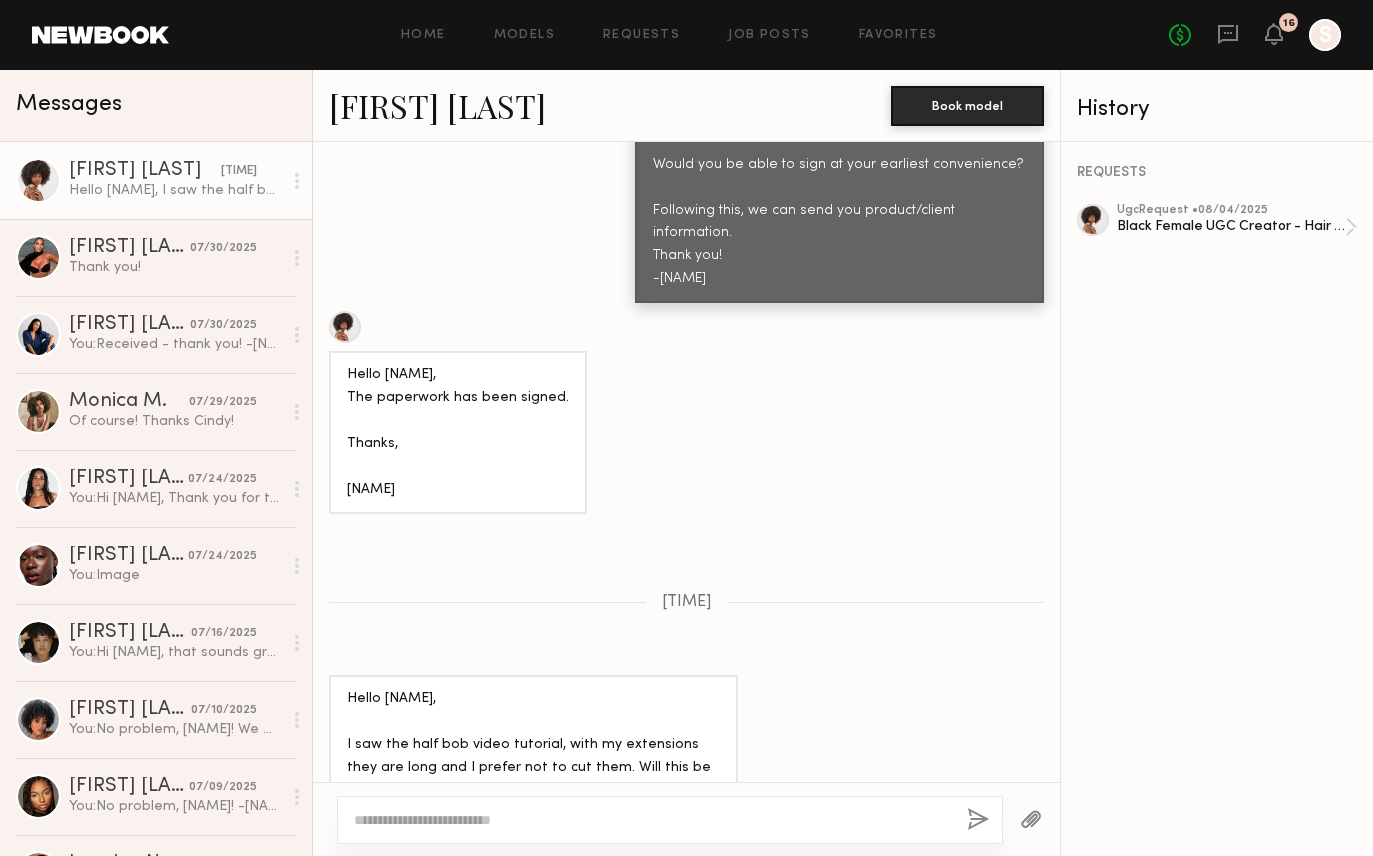 click 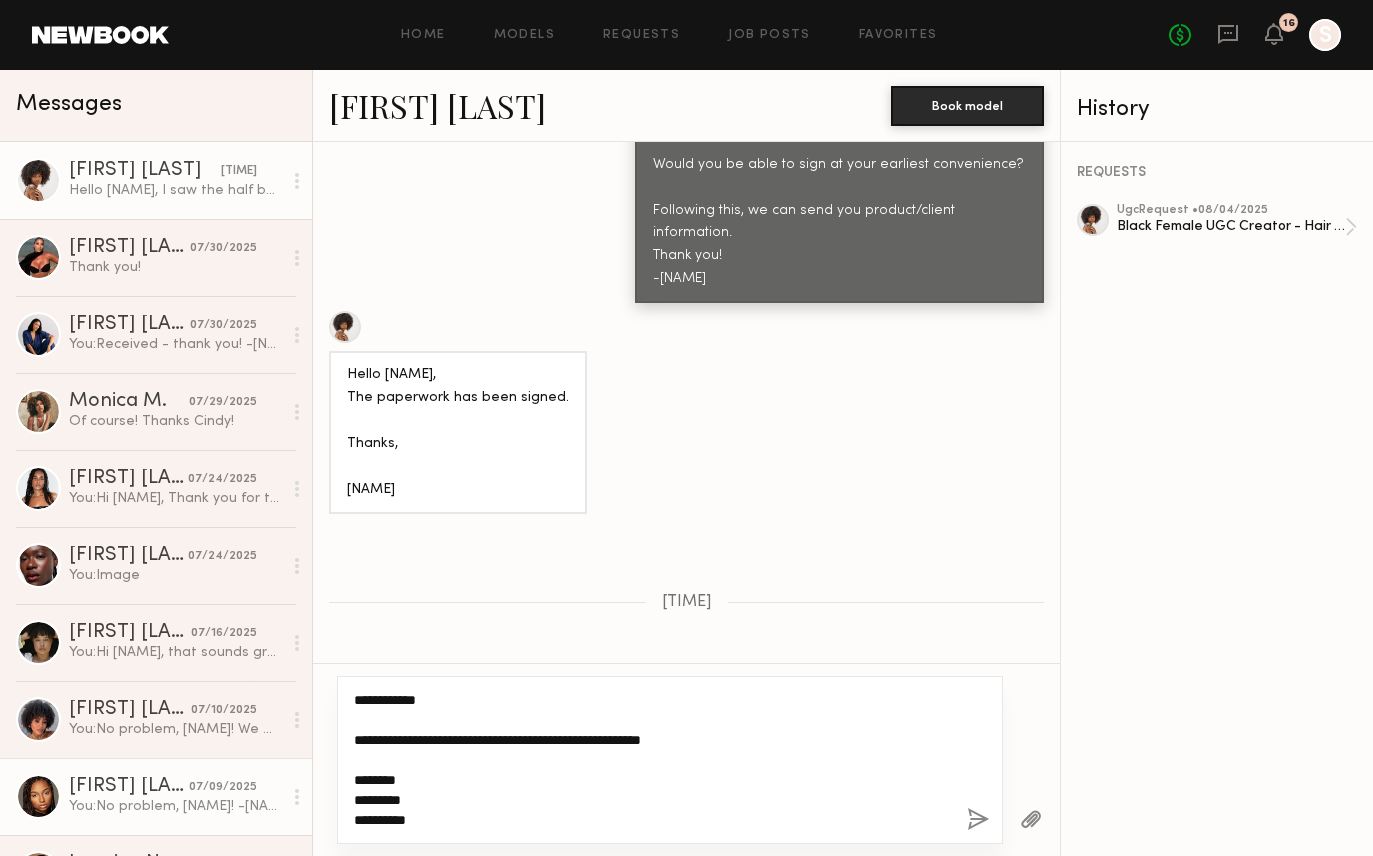 drag, startPoint x: 442, startPoint y: 819, endPoint x: 299, endPoint y: 807, distance: 143.50261 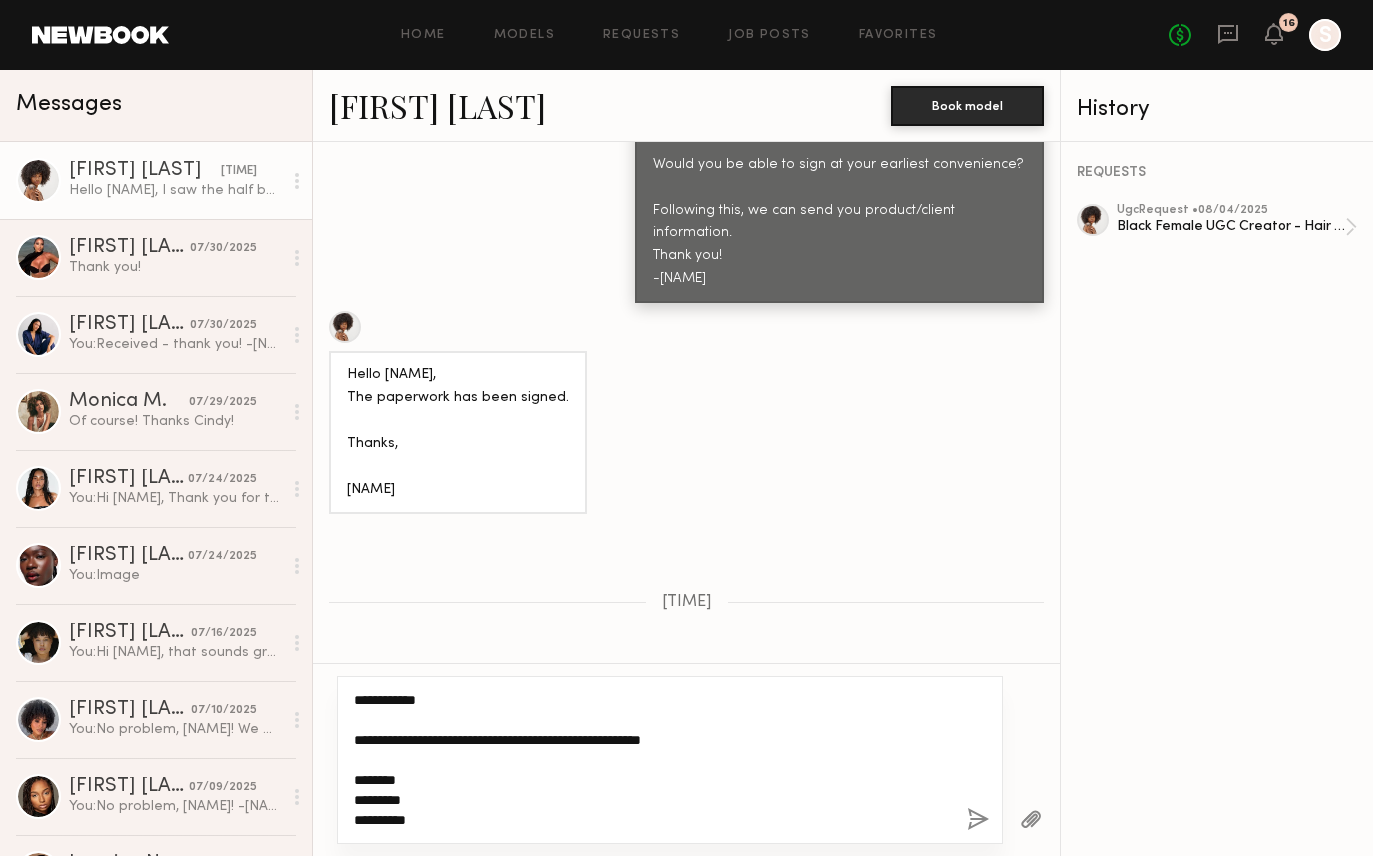 click on "**********" 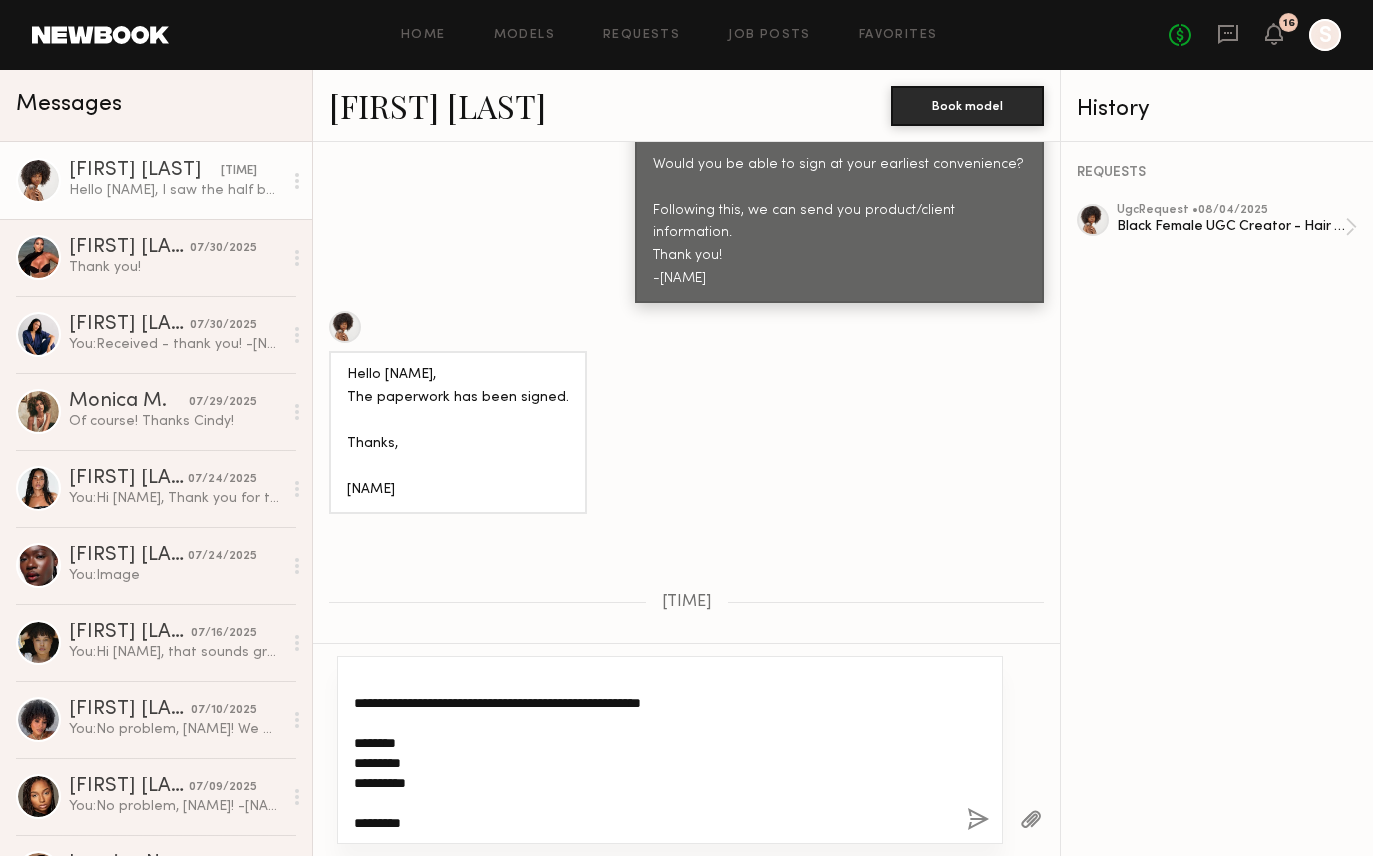 scroll, scrollTop: 37, scrollLeft: 0, axis: vertical 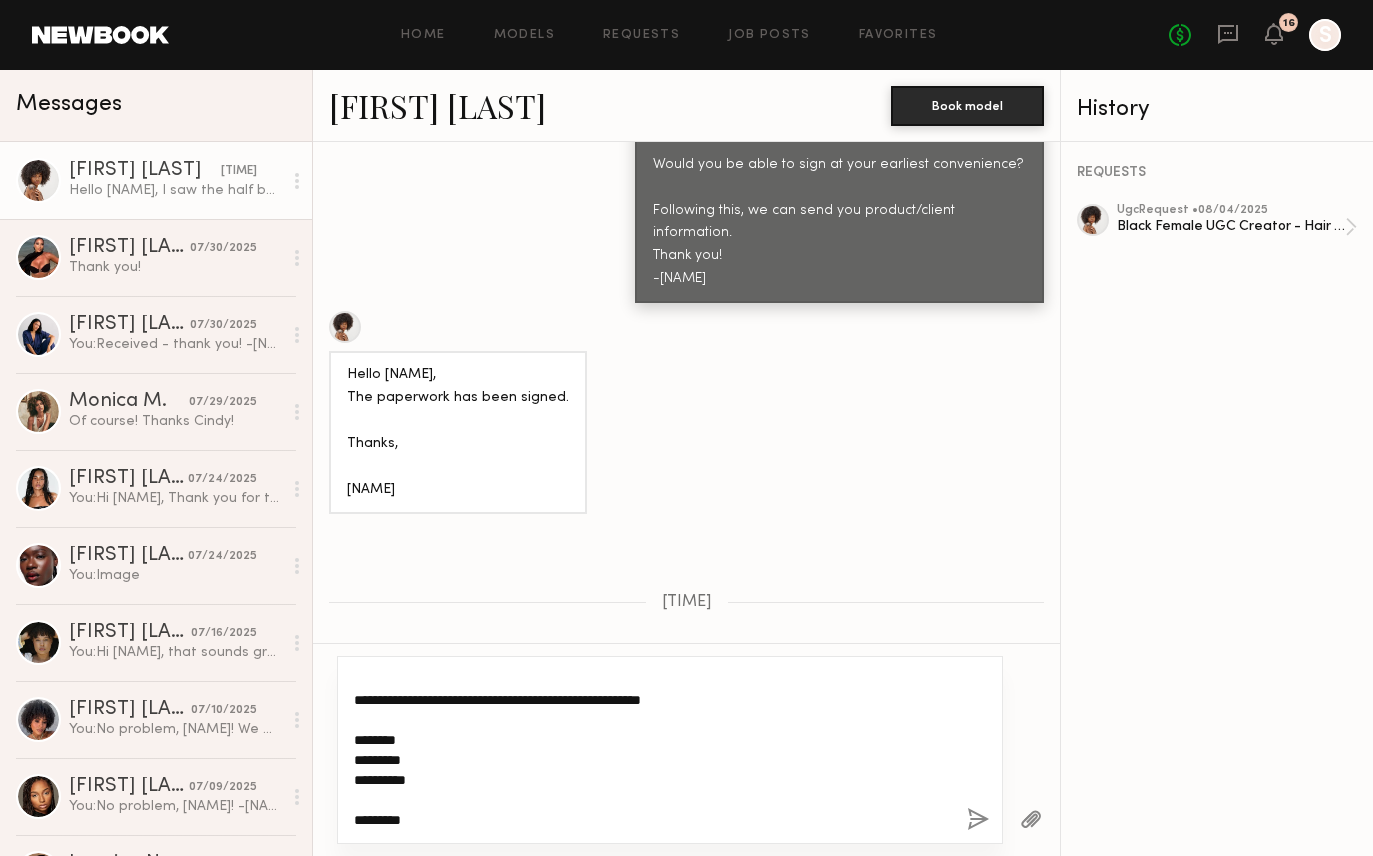 drag, startPoint x: 445, startPoint y: 754, endPoint x: 329, endPoint y: 745, distance: 116.34862 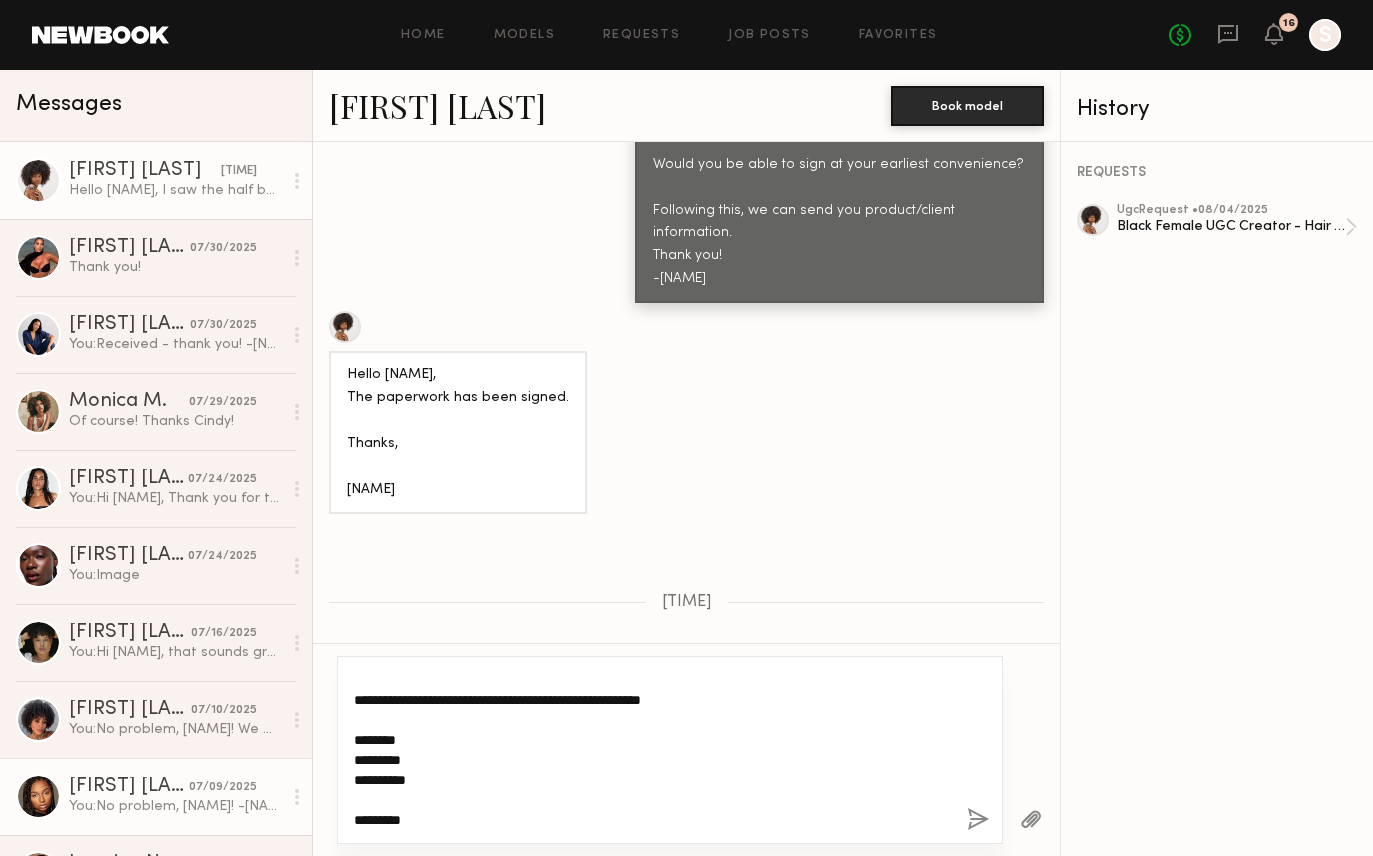 drag, startPoint x: 421, startPoint y: 800, endPoint x: 293, endPoint y: 800, distance: 128 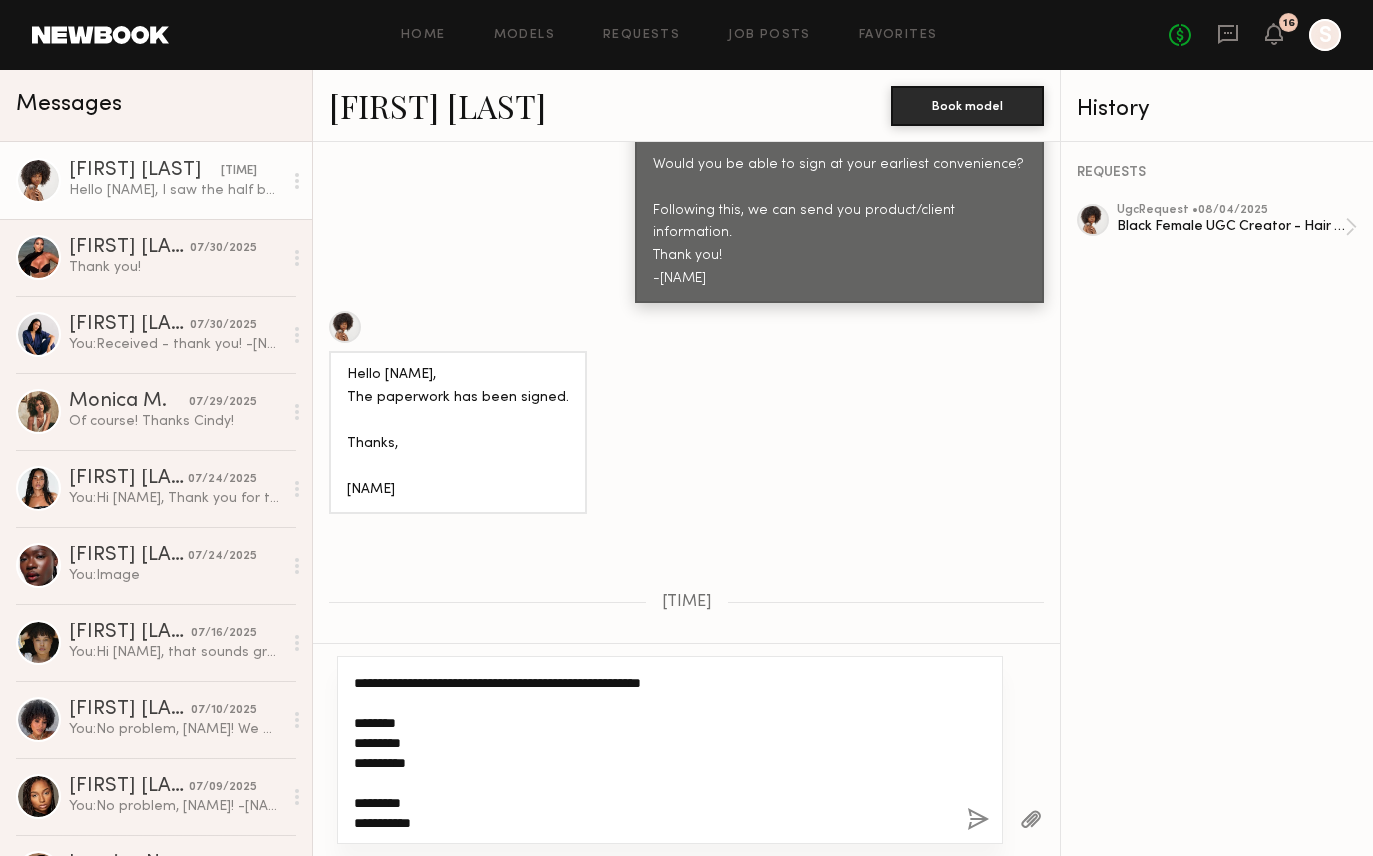 click on "**********" 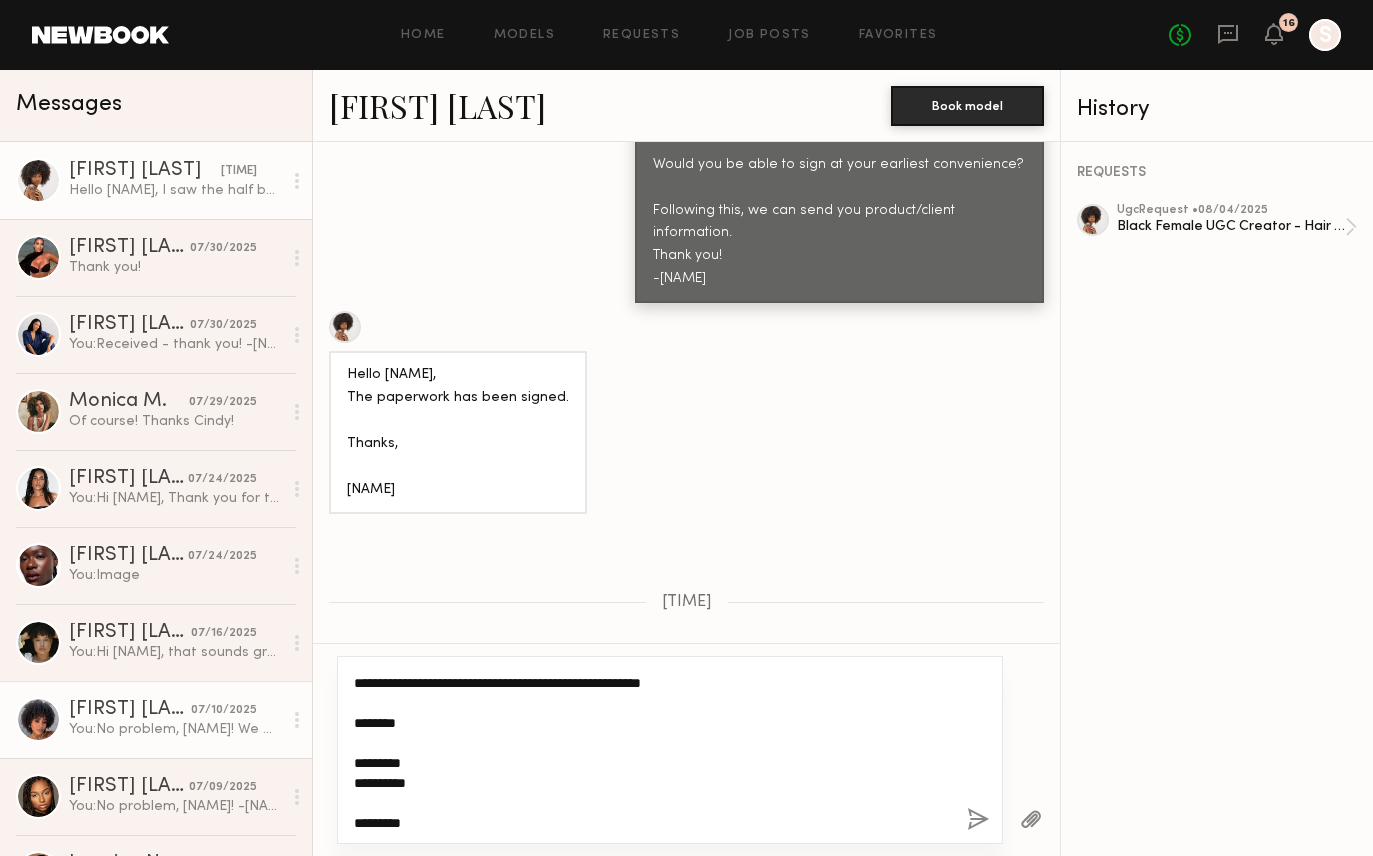 drag, startPoint x: 423, startPoint y: 718, endPoint x: 295, endPoint y: 718, distance: 128 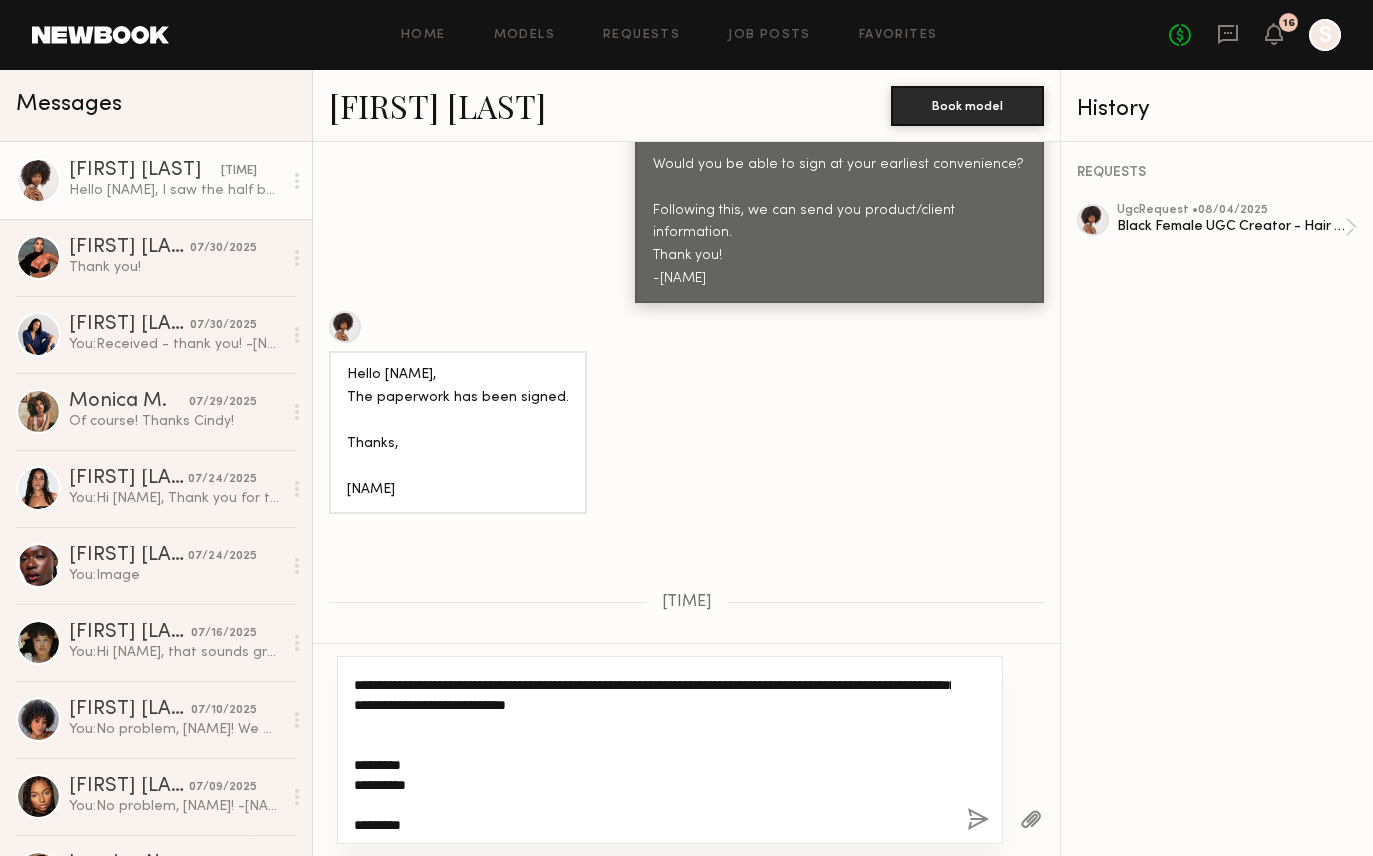 scroll, scrollTop: 177, scrollLeft: 0, axis: vertical 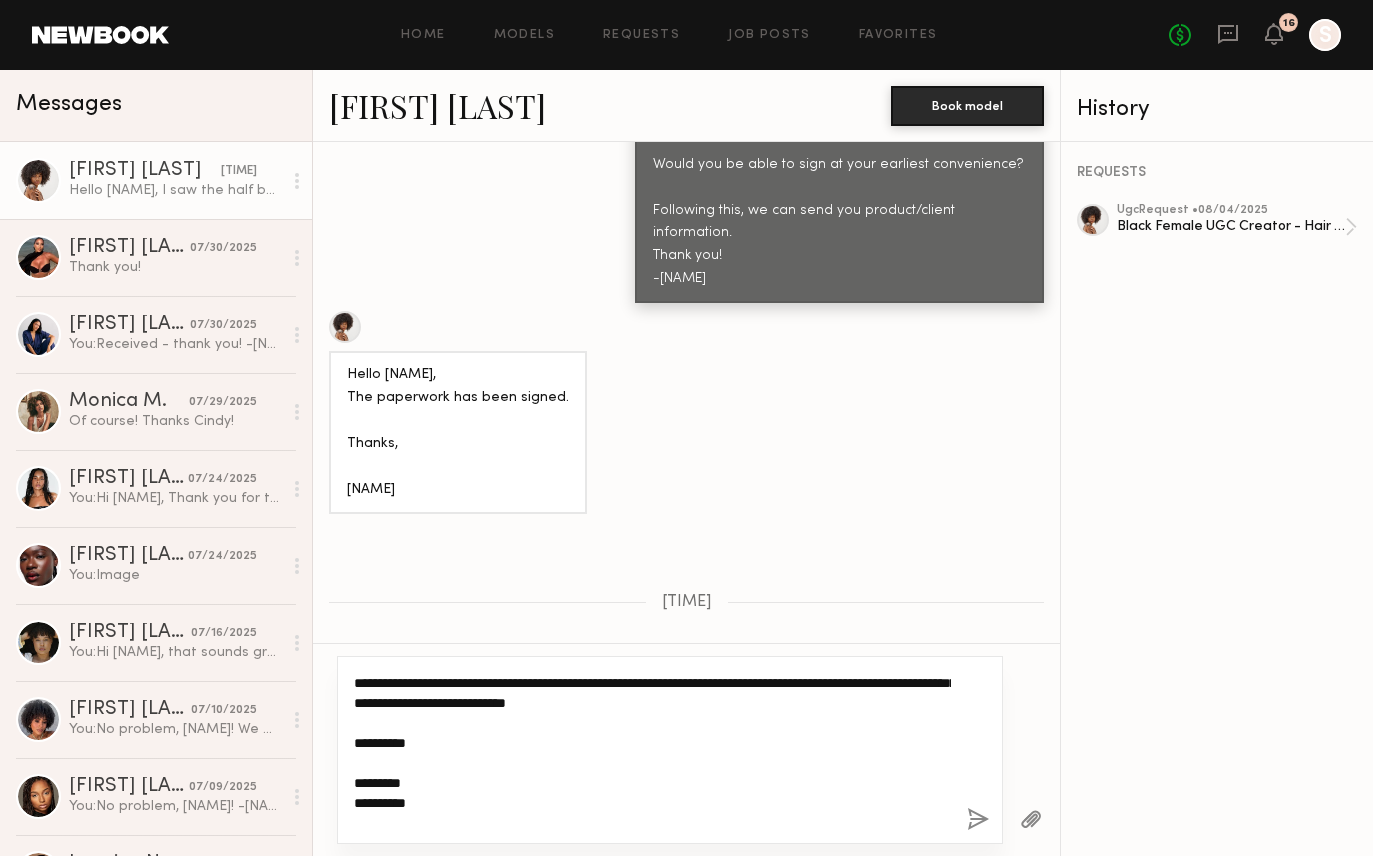 paste on "**********" 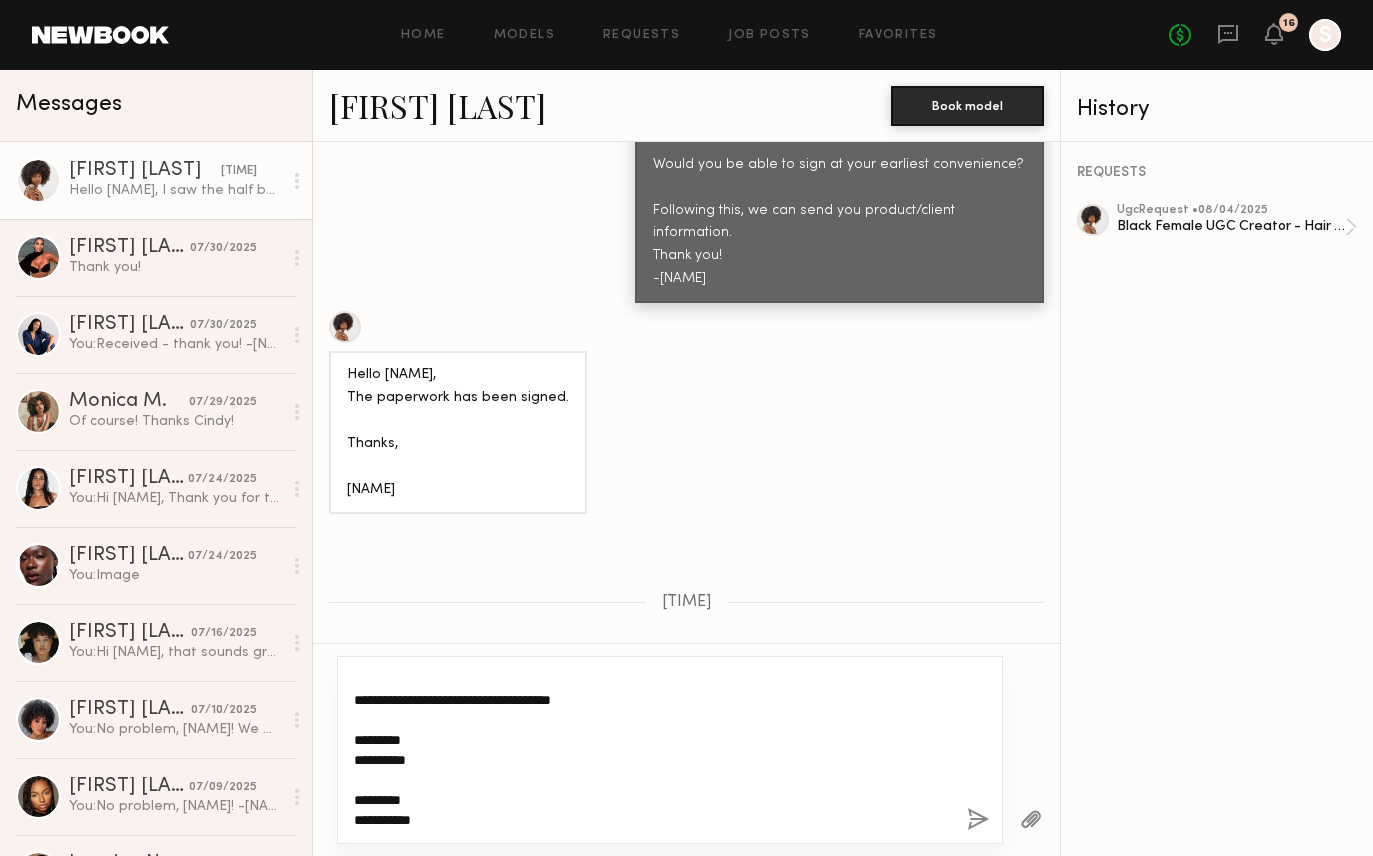 scroll, scrollTop: 254, scrollLeft: 0, axis: vertical 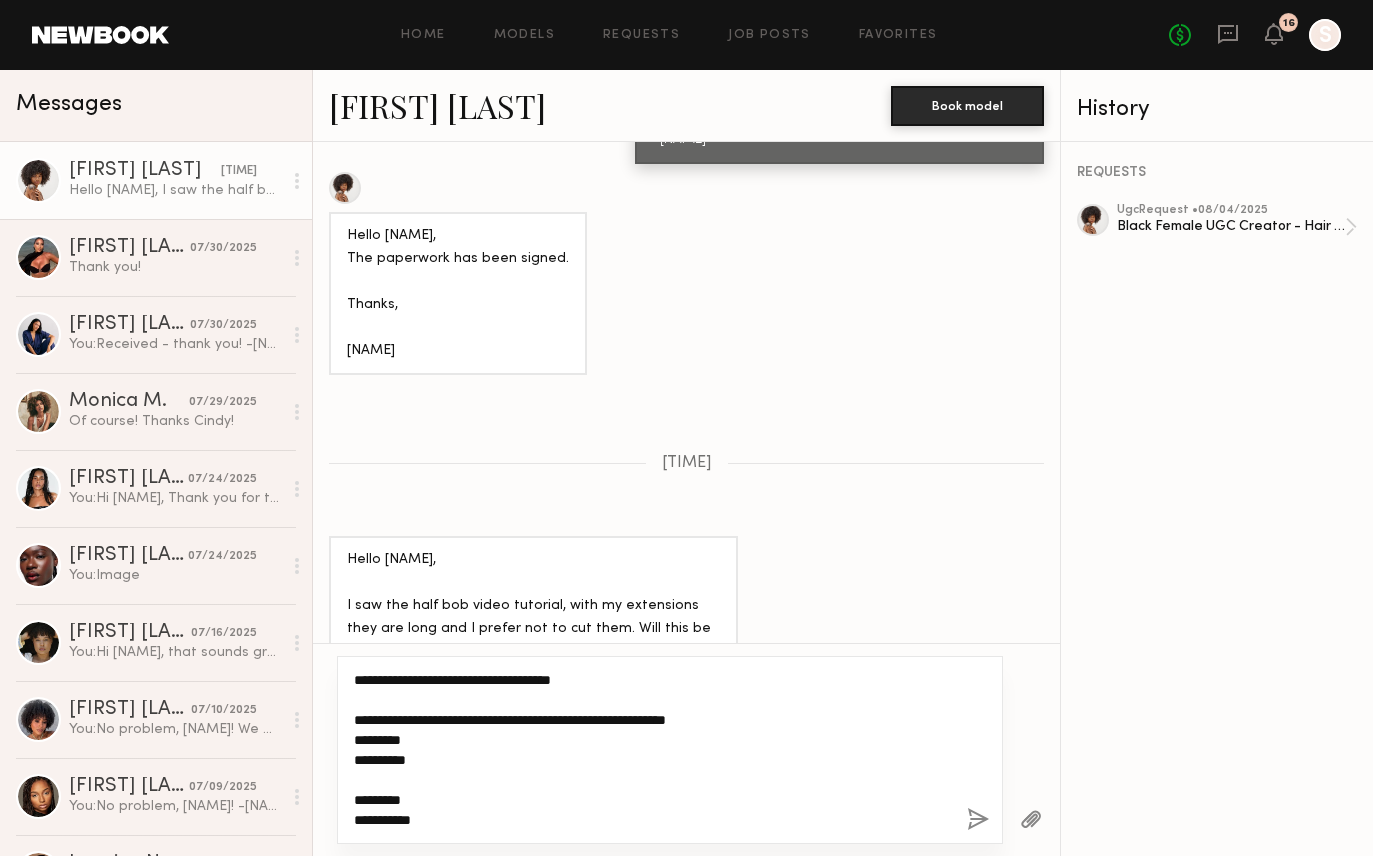 click on "**********" 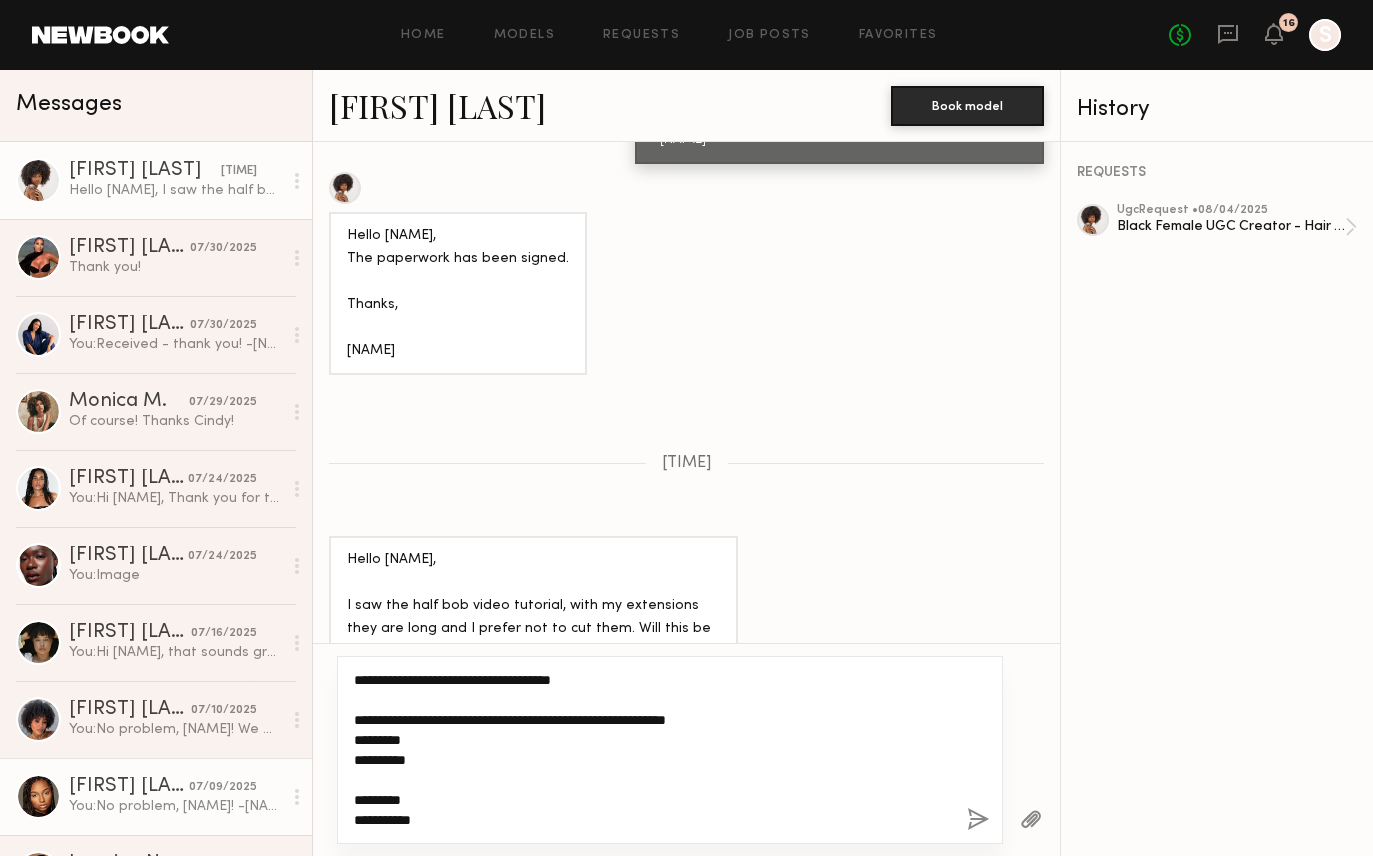 drag, startPoint x: 441, startPoint y: 827, endPoint x: 309, endPoint y: 757, distance: 149.41219 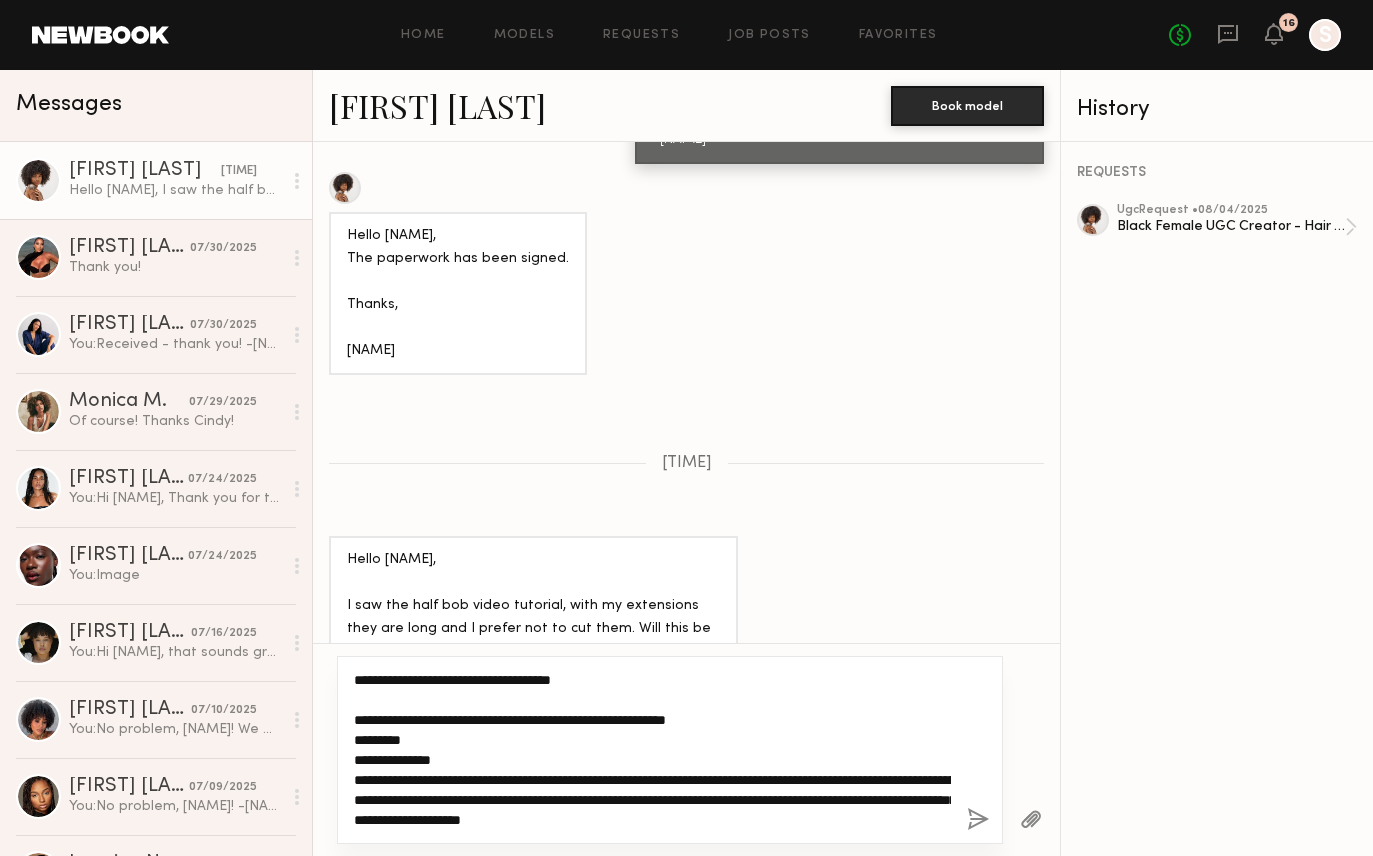 click on "**********" 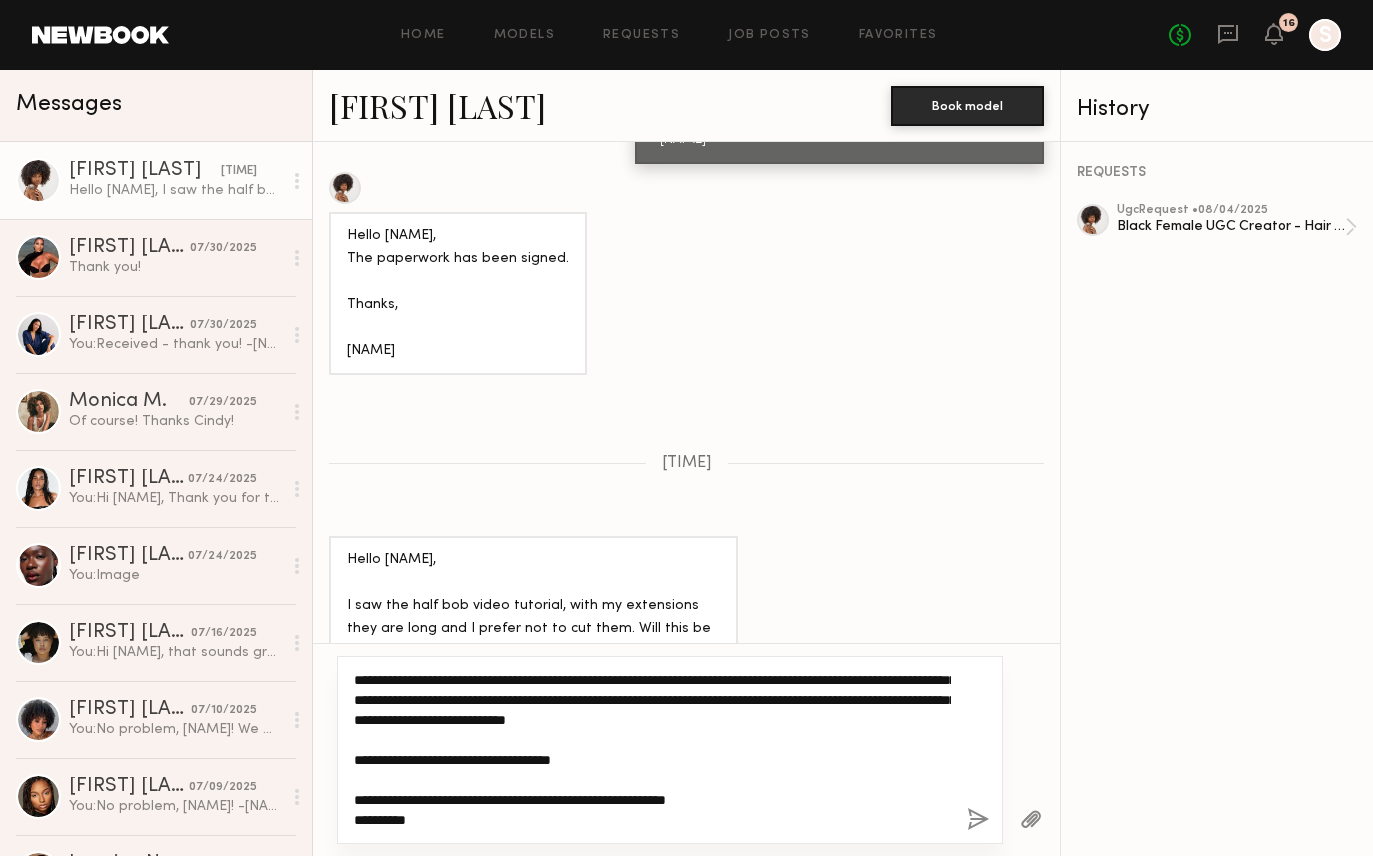 scroll, scrollTop: 200, scrollLeft: 0, axis: vertical 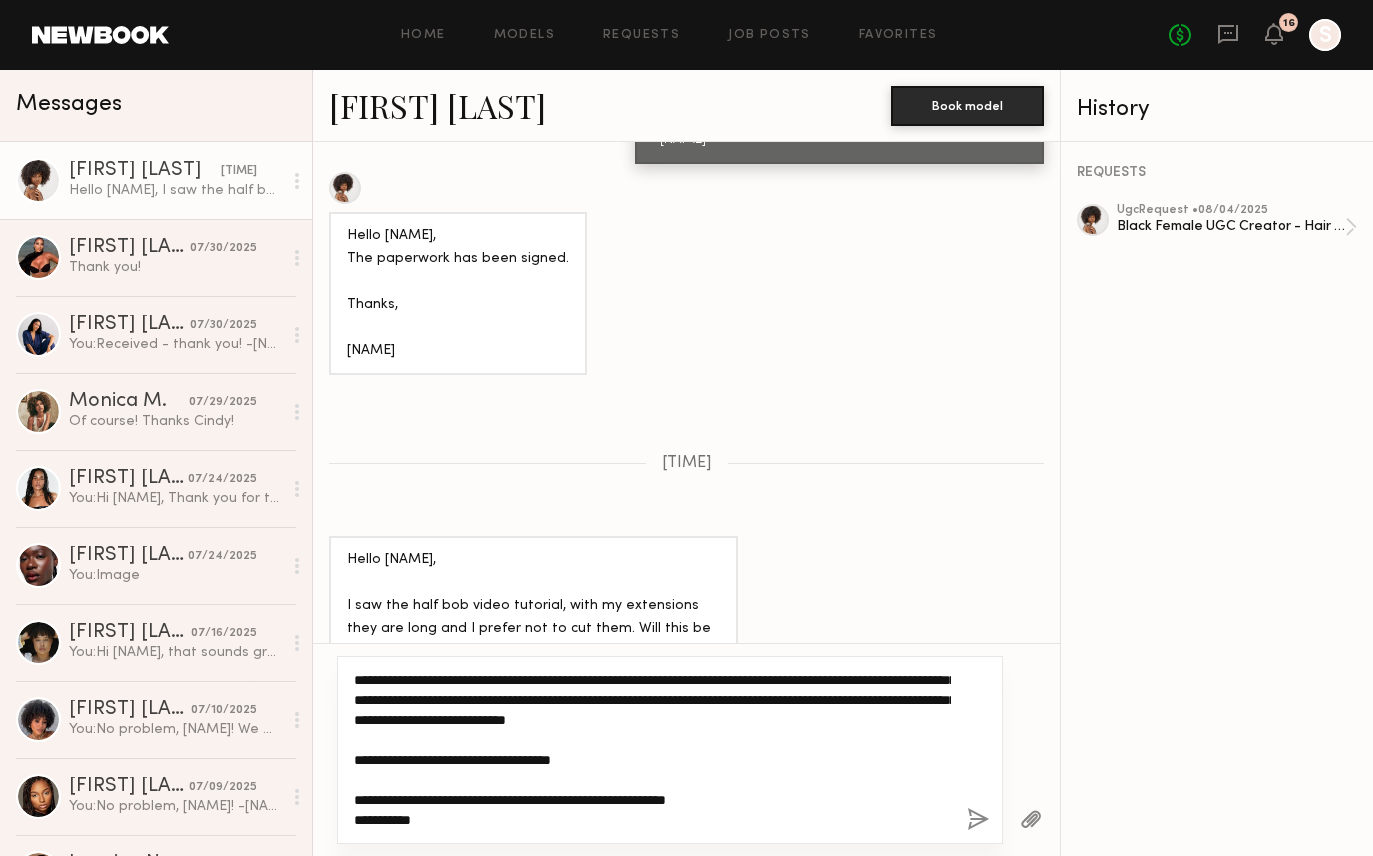 paste on "**********" 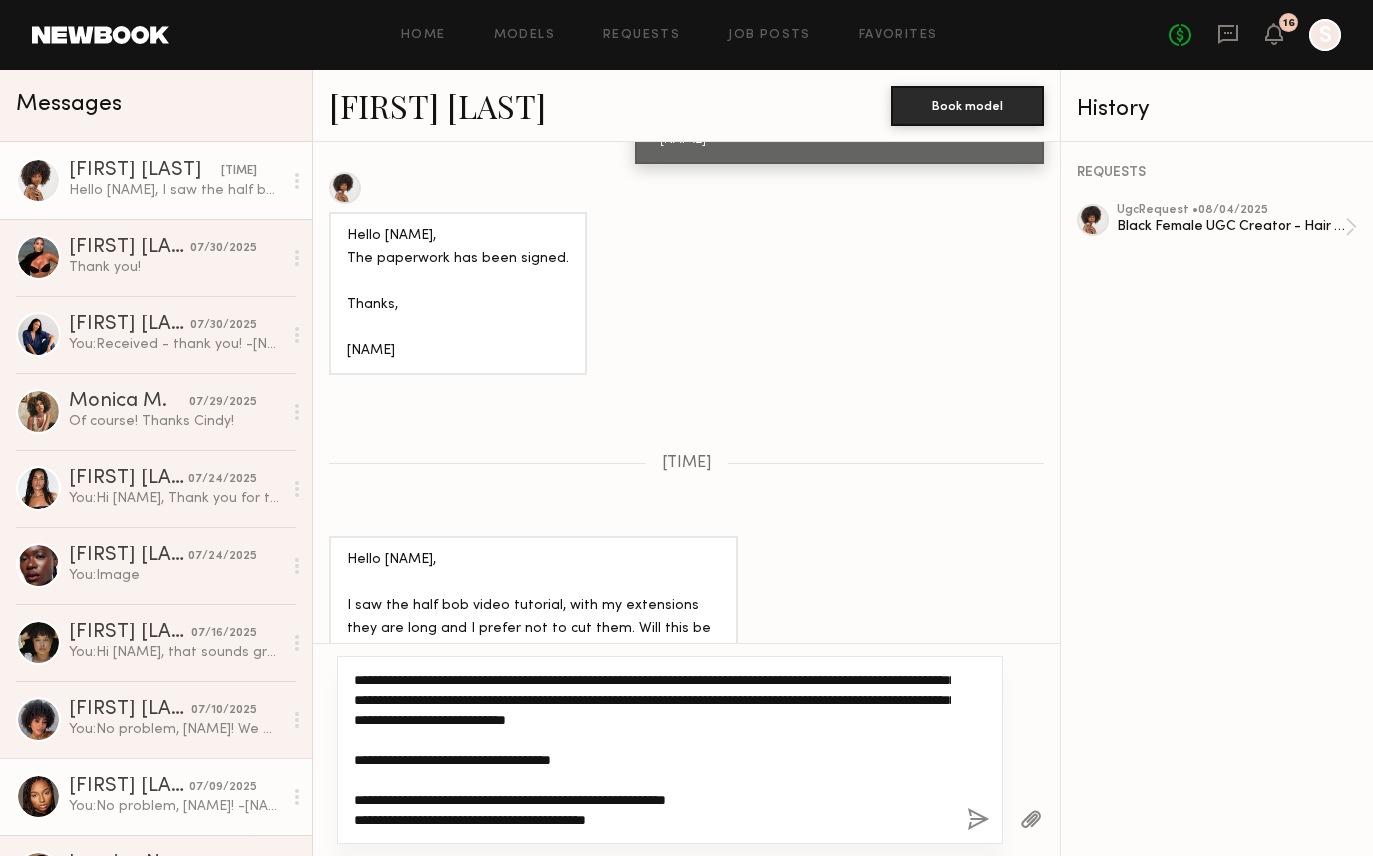 type on "**********" 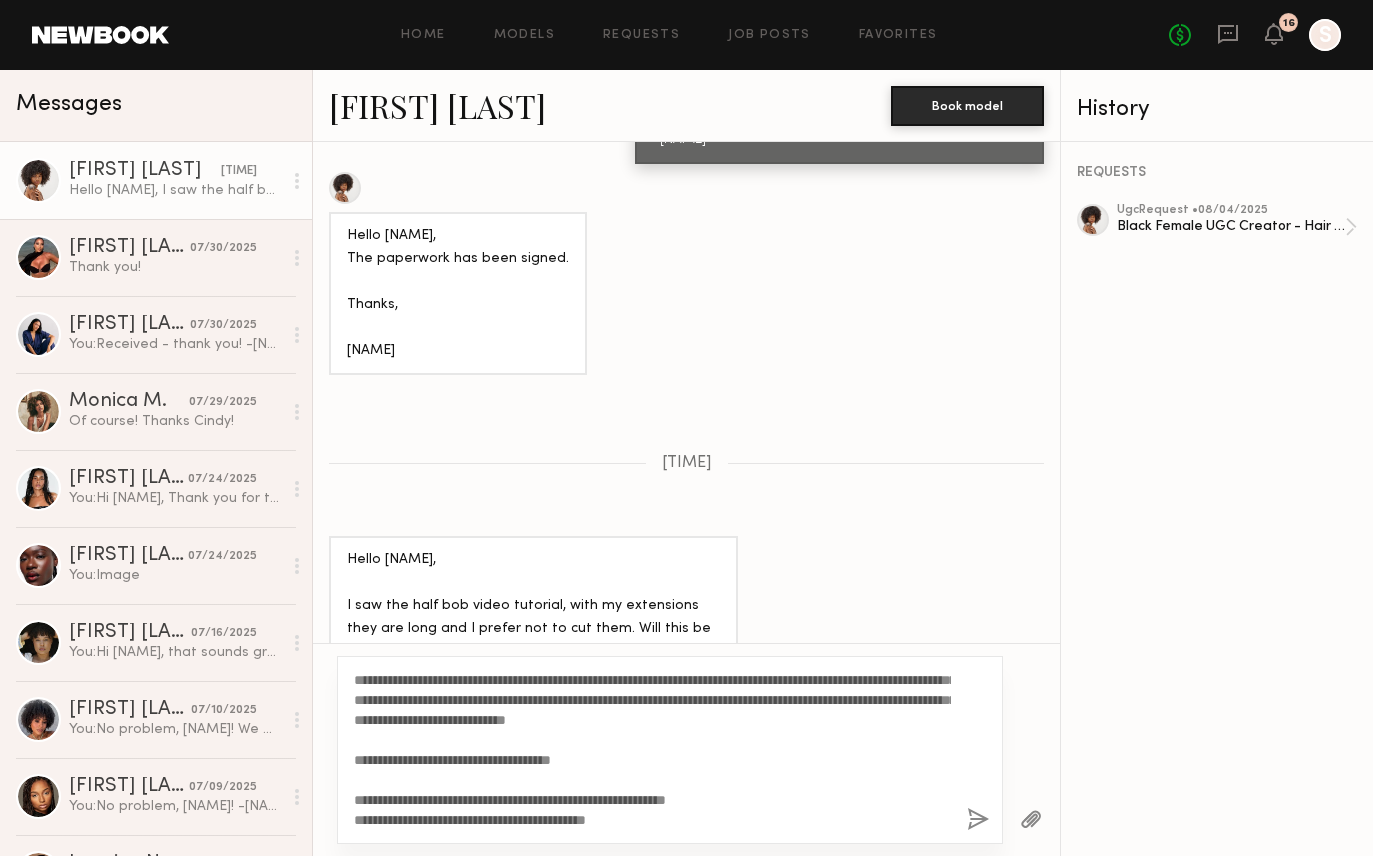 click 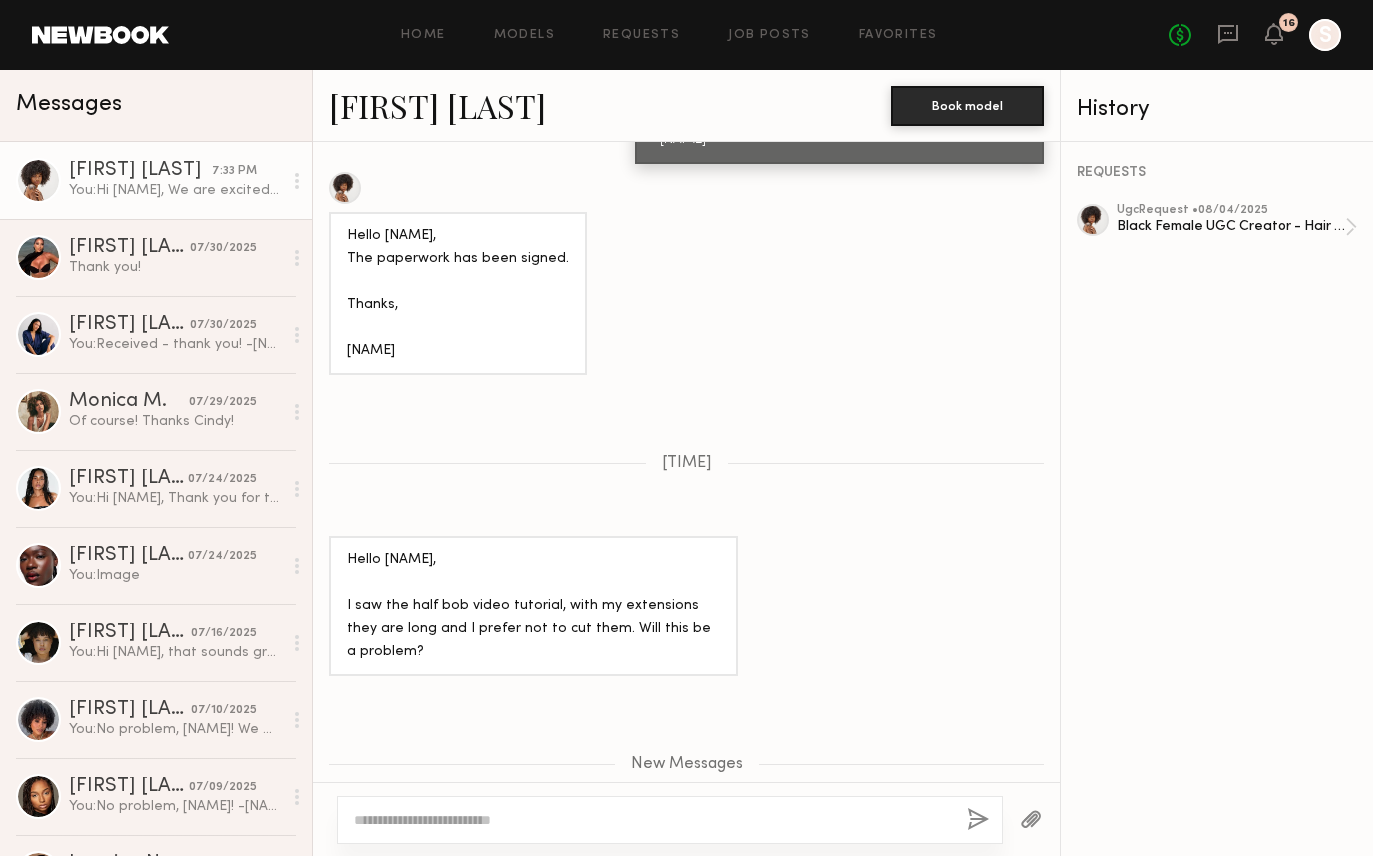 scroll, scrollTop: 4201, scrollLeft: 0, axis: vertical 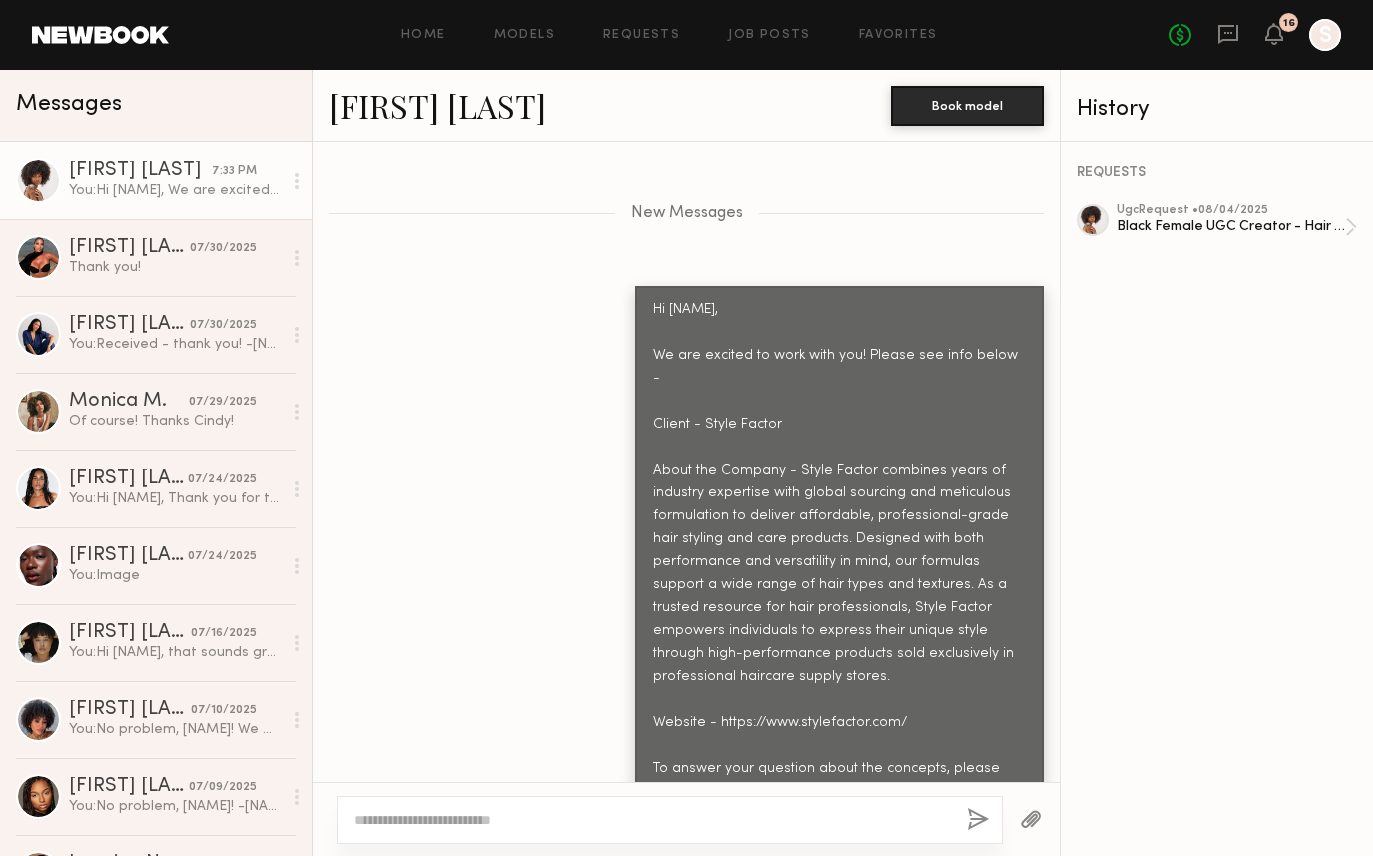 click 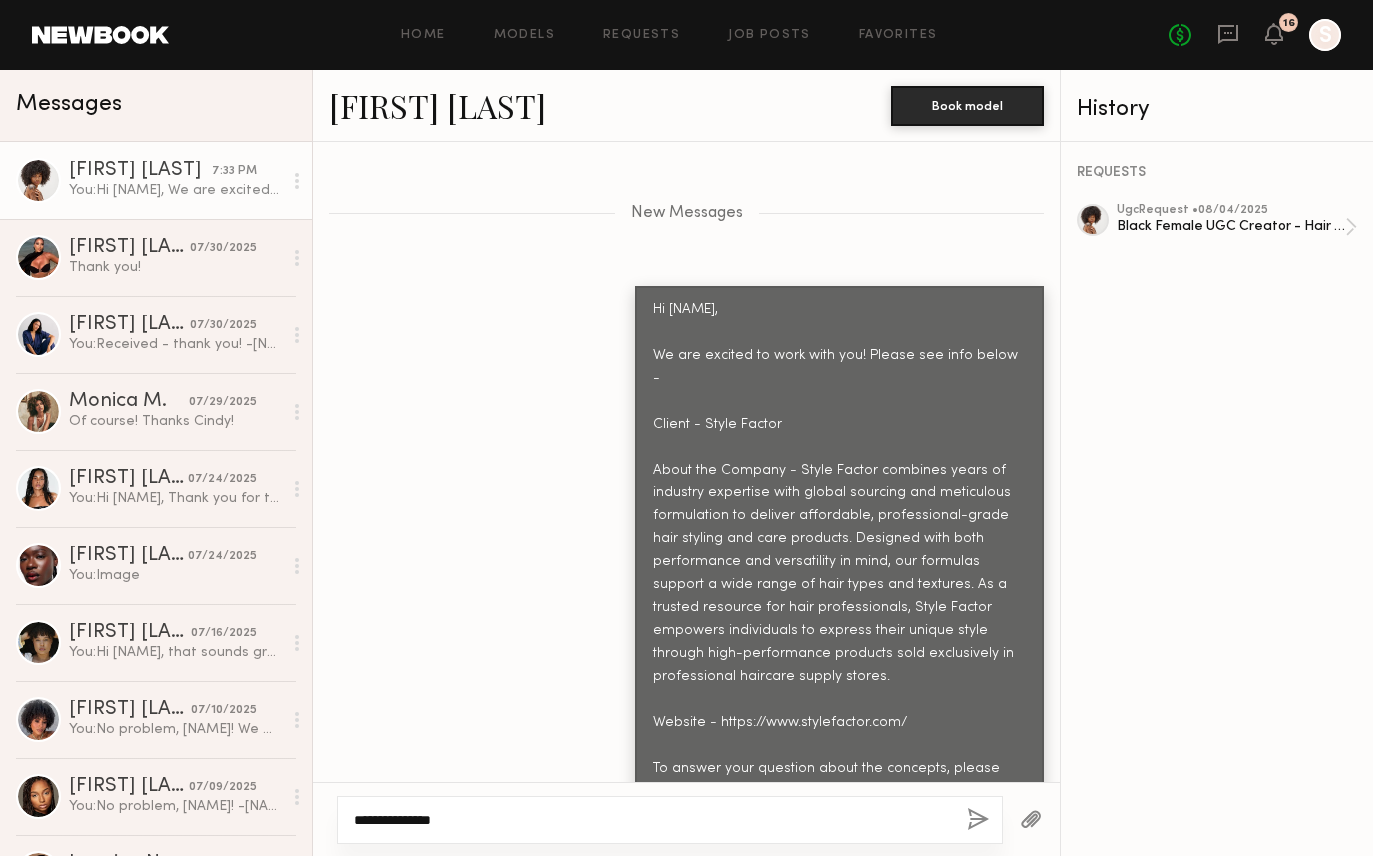 scroll, scrollTop: 117, scrollLeft: 0, axis: vertical 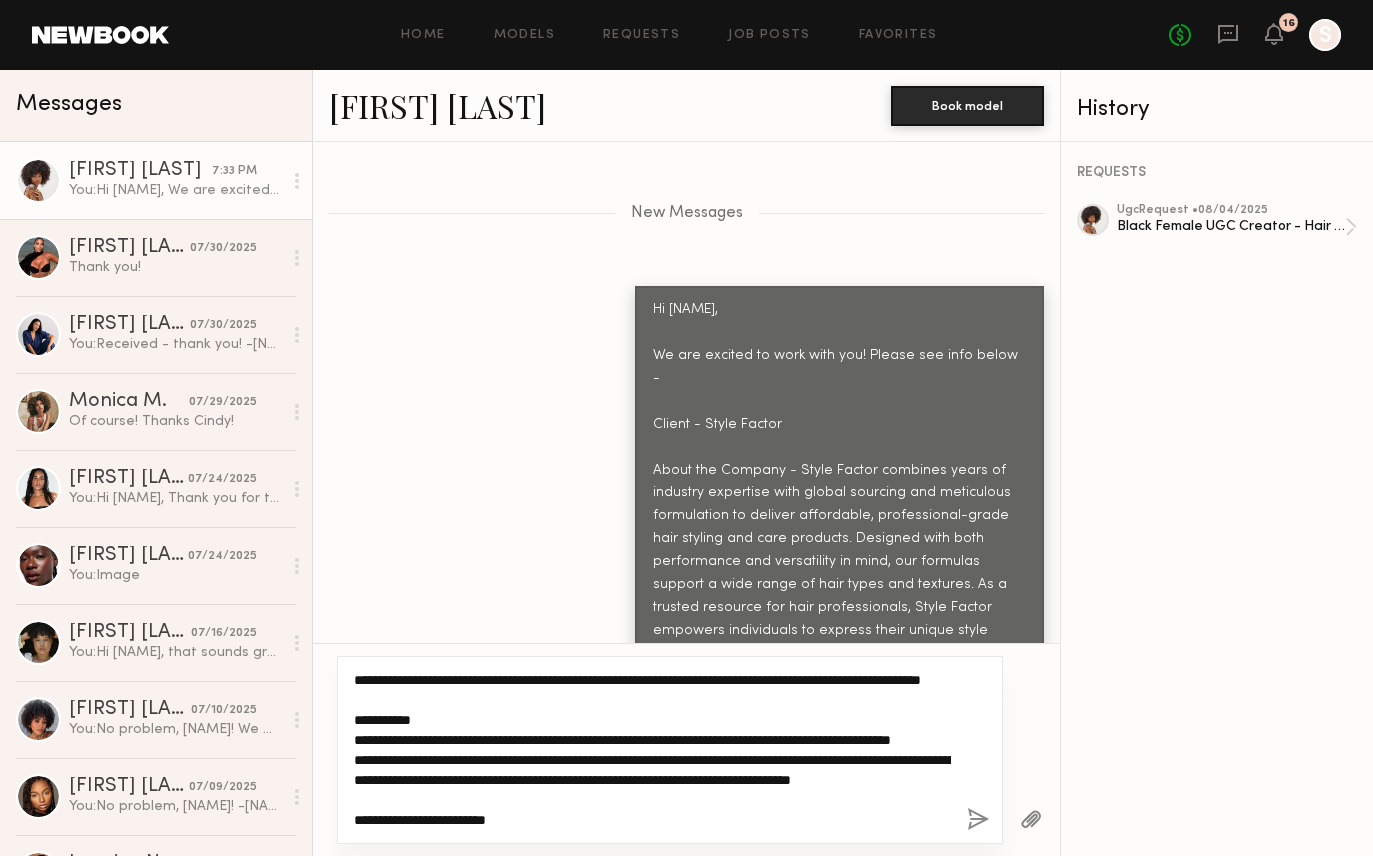 paste on "**********" 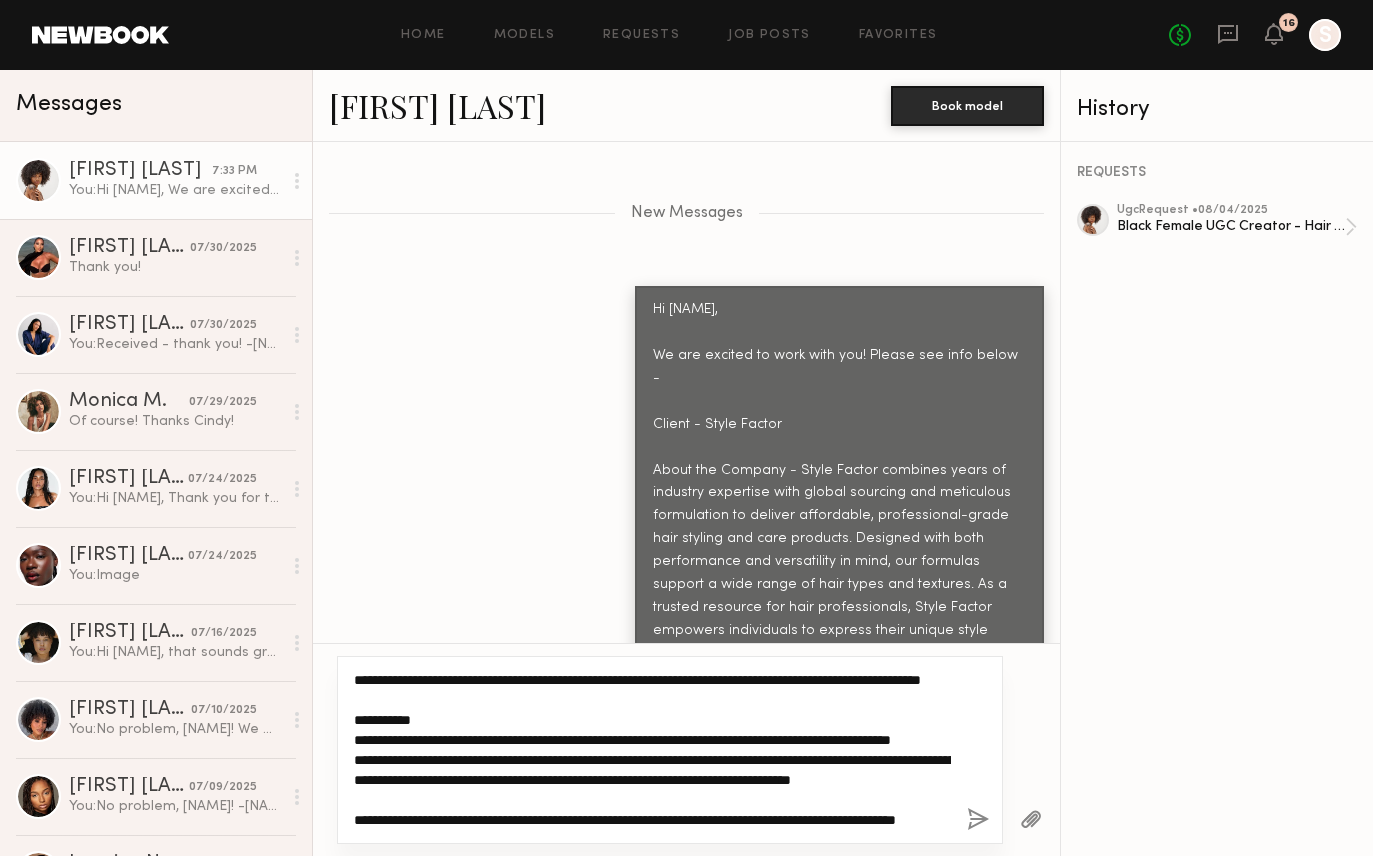 scroll, scrollTop: 137, scrollLeft: 0, axis: vertical 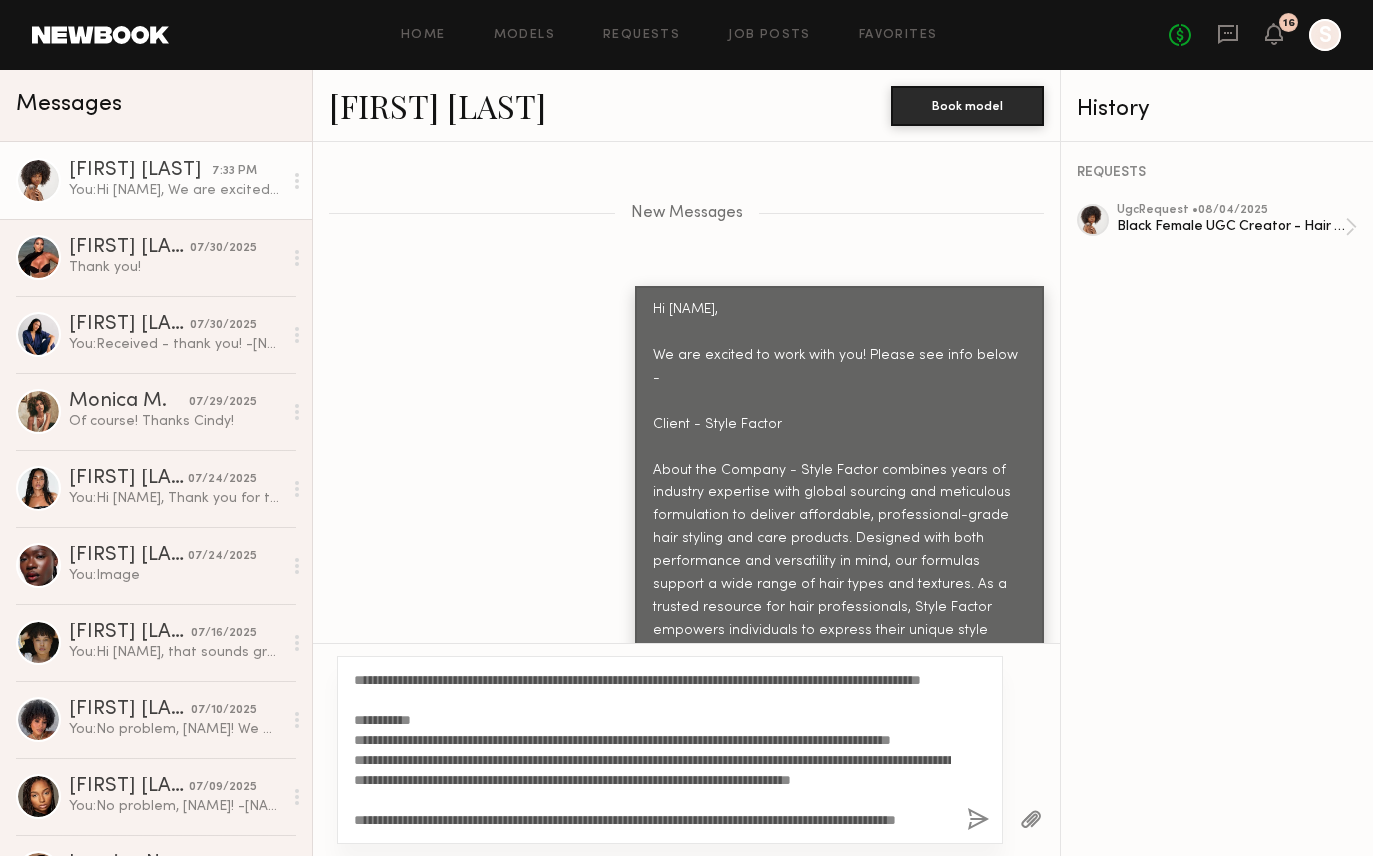 click 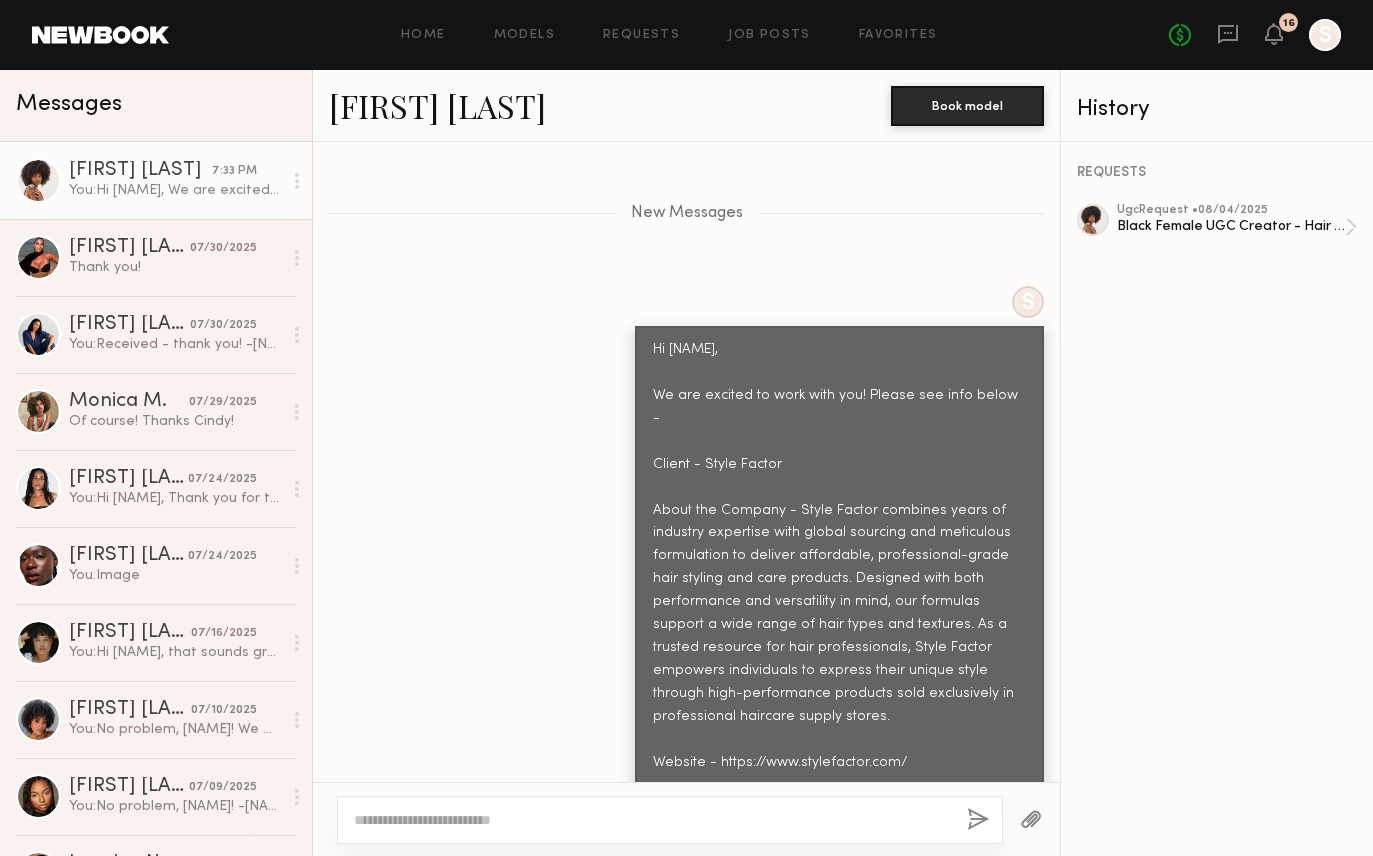 scroll, scrollTop: 4710, scrollLeft: 0, axis: vertical 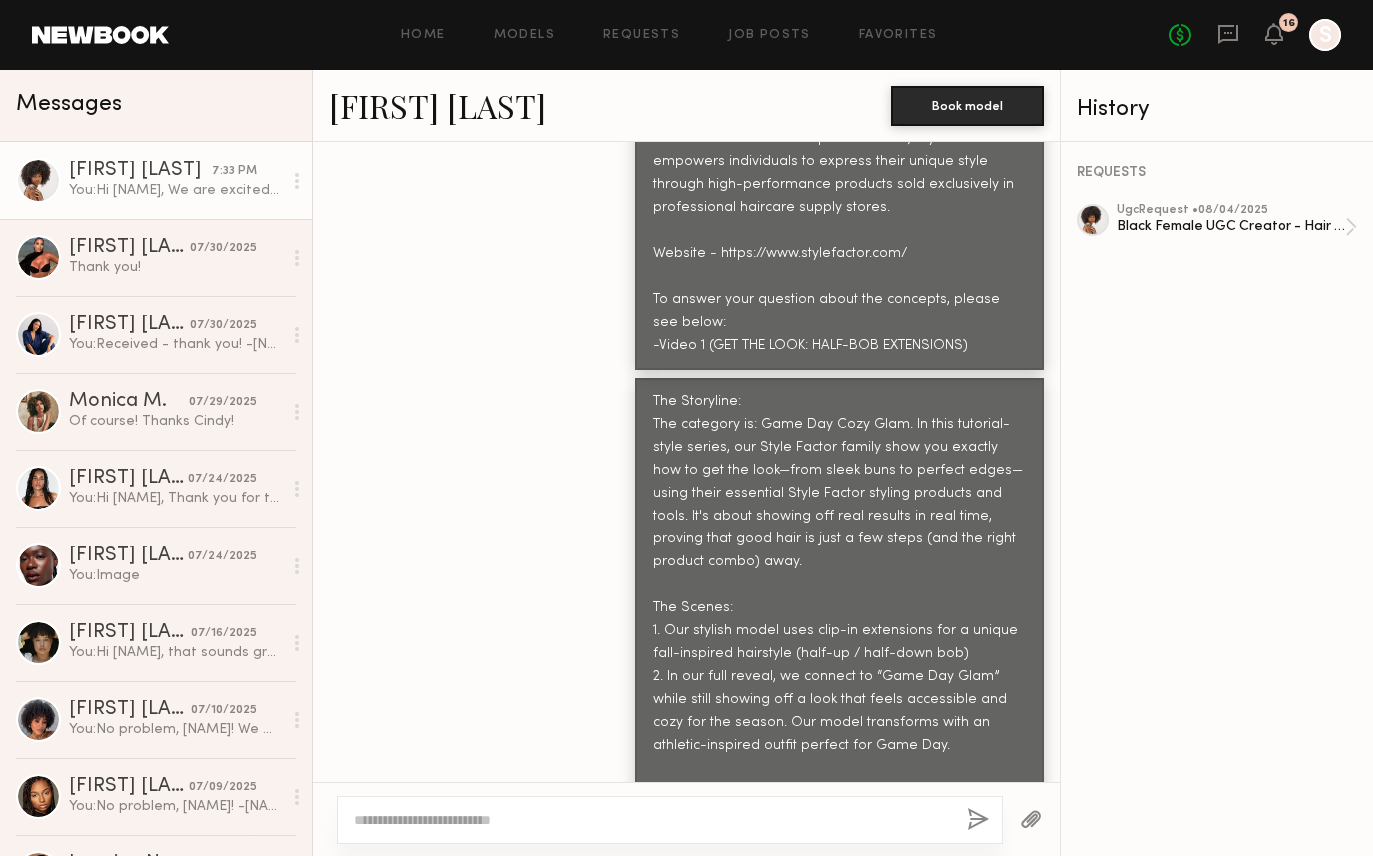 click 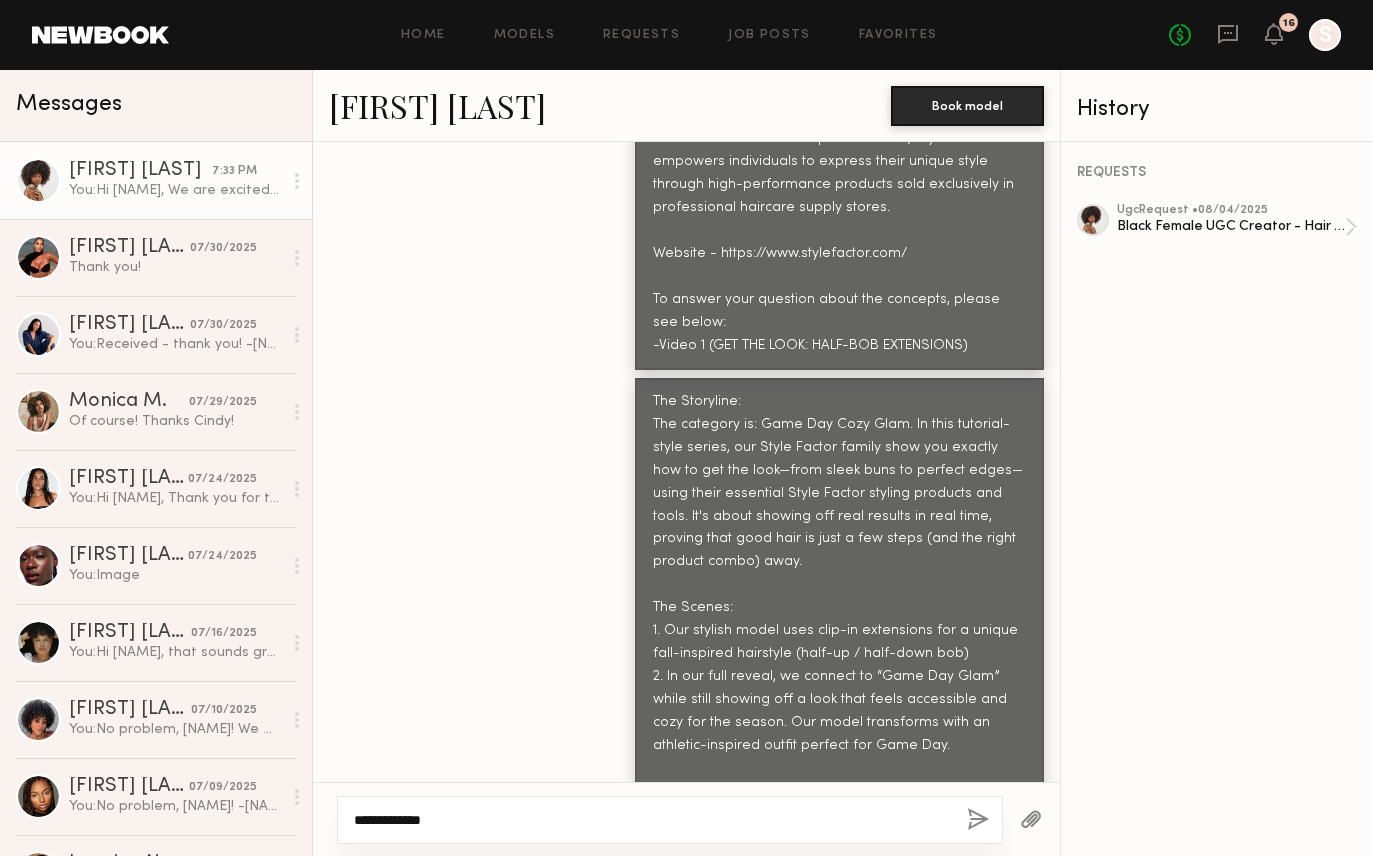 scroll, scrollTop: 17, scrollLeft: 0, axis: vertical 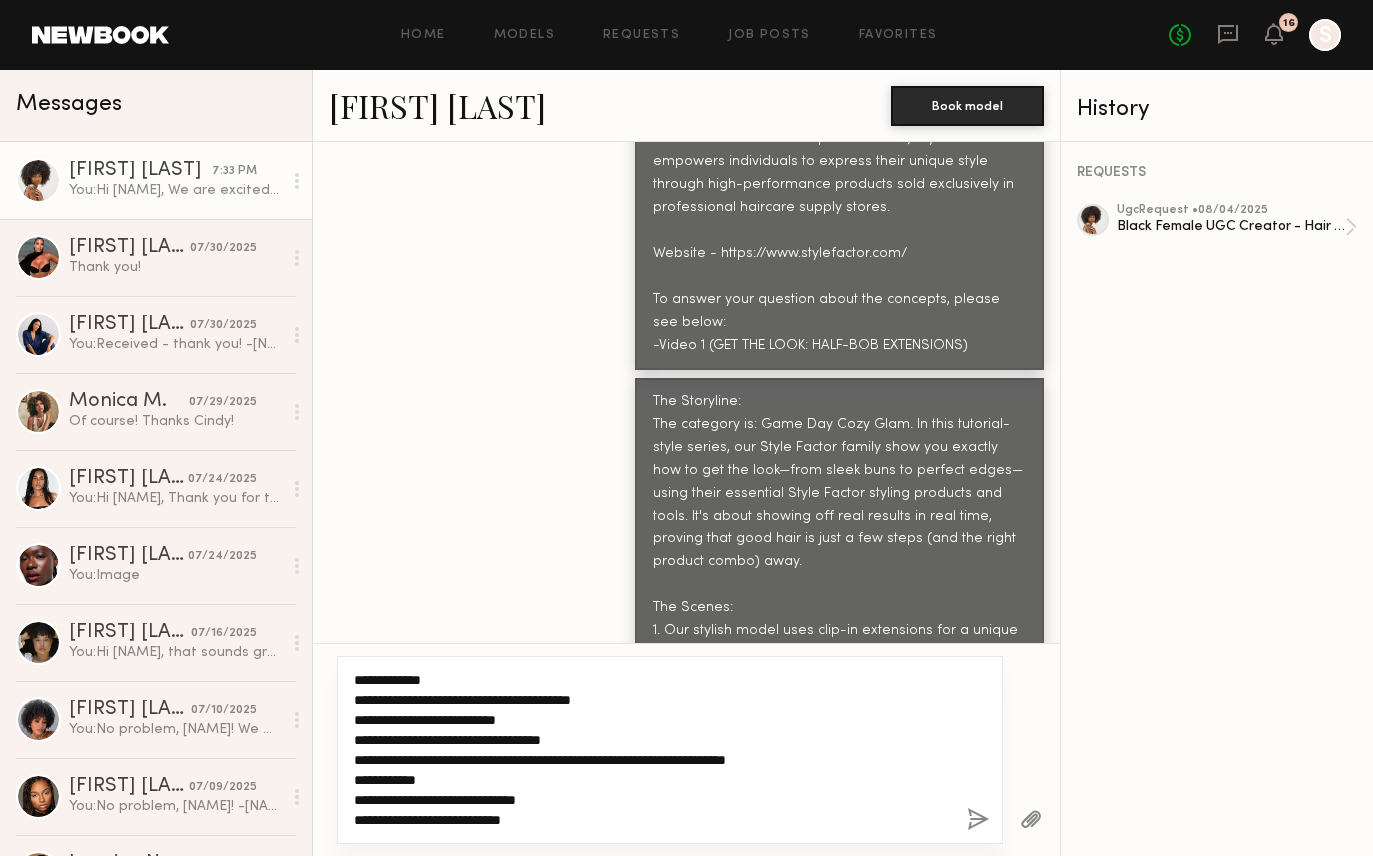 click on "**********" 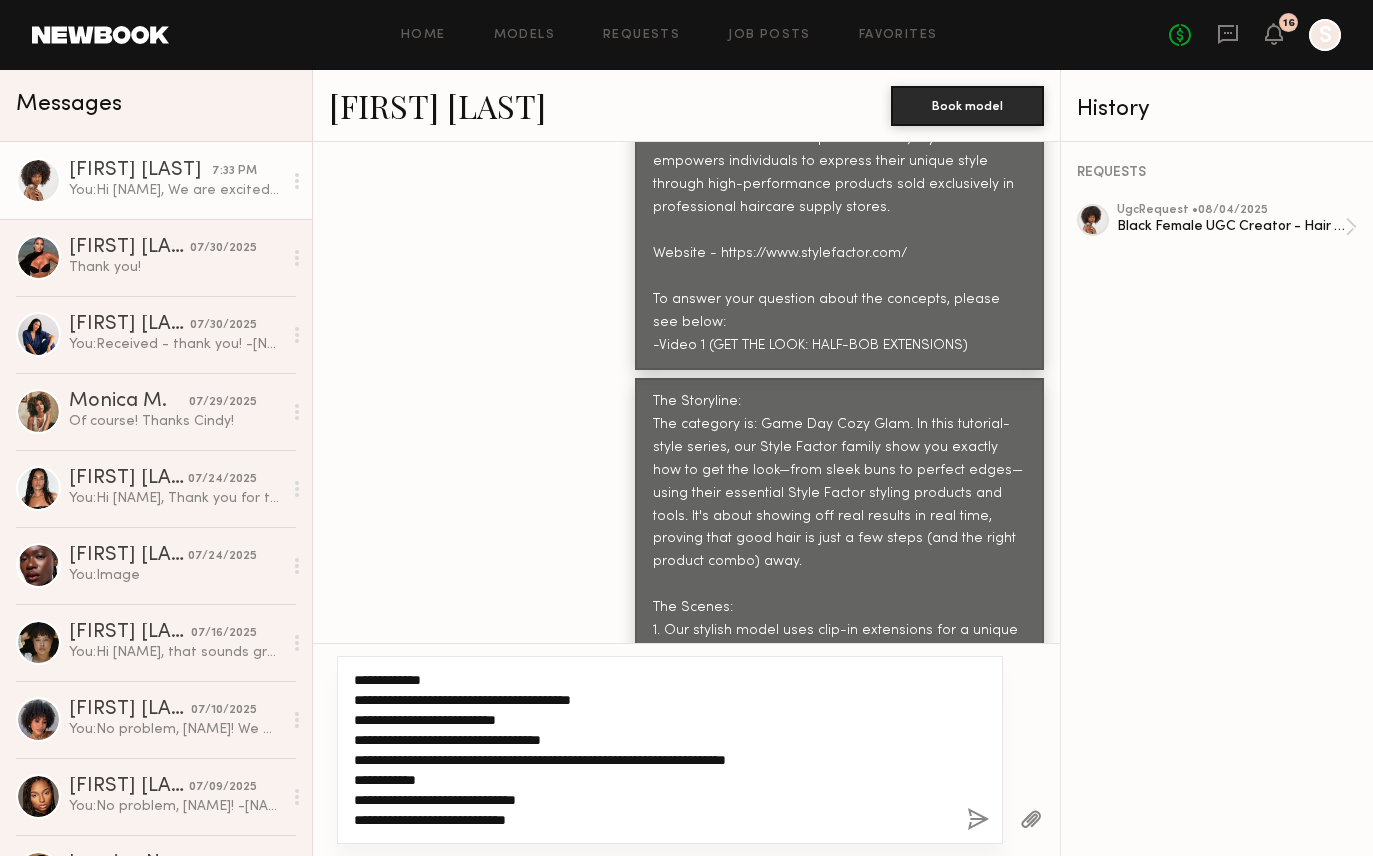 scroll, scrollTop: 37, scrollLeft: 0, axis: vertical 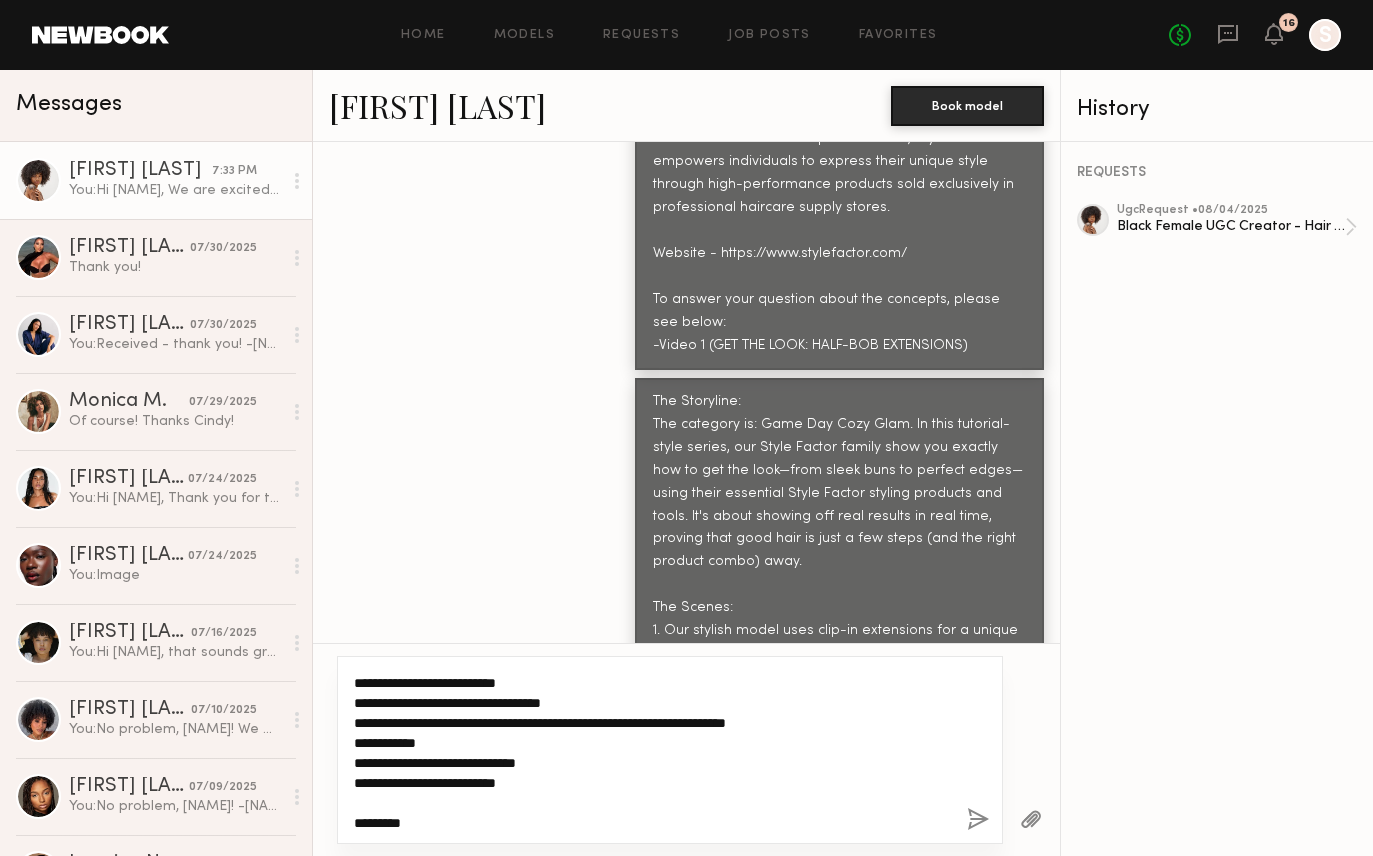 paste on "**********" 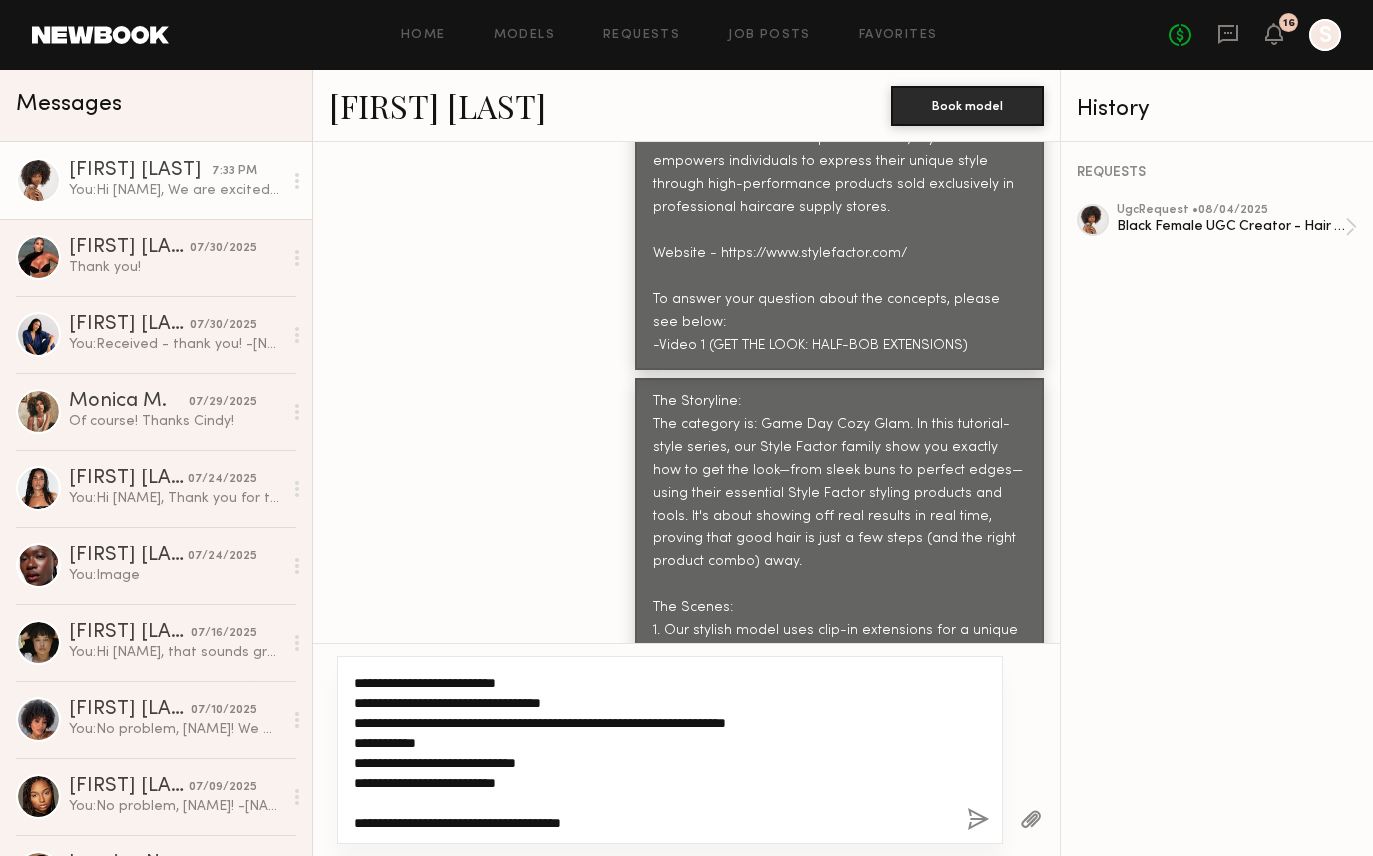scroll, scrollTop: 57, scrollLeft: 0, axis: vertical 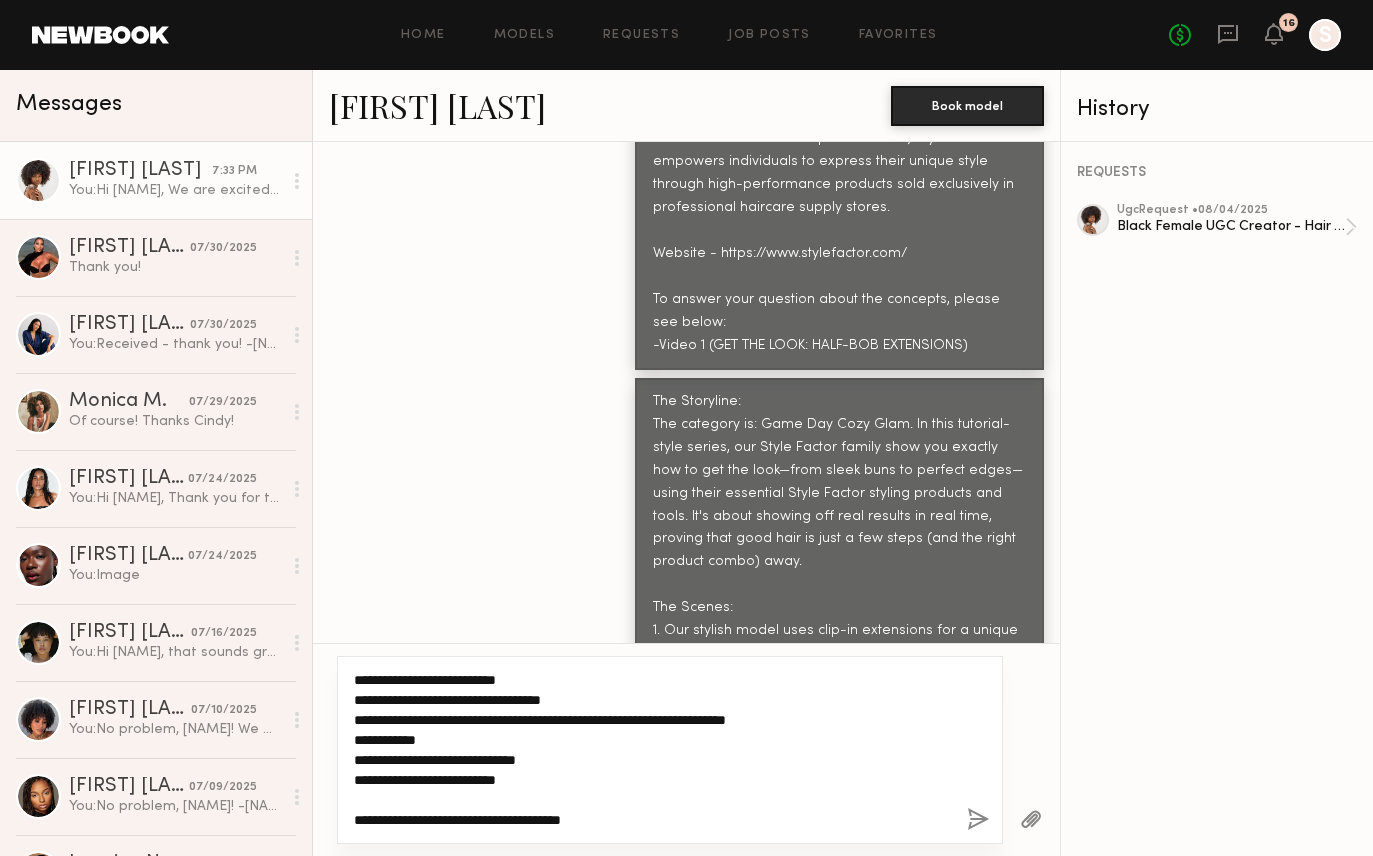 click on "**********" 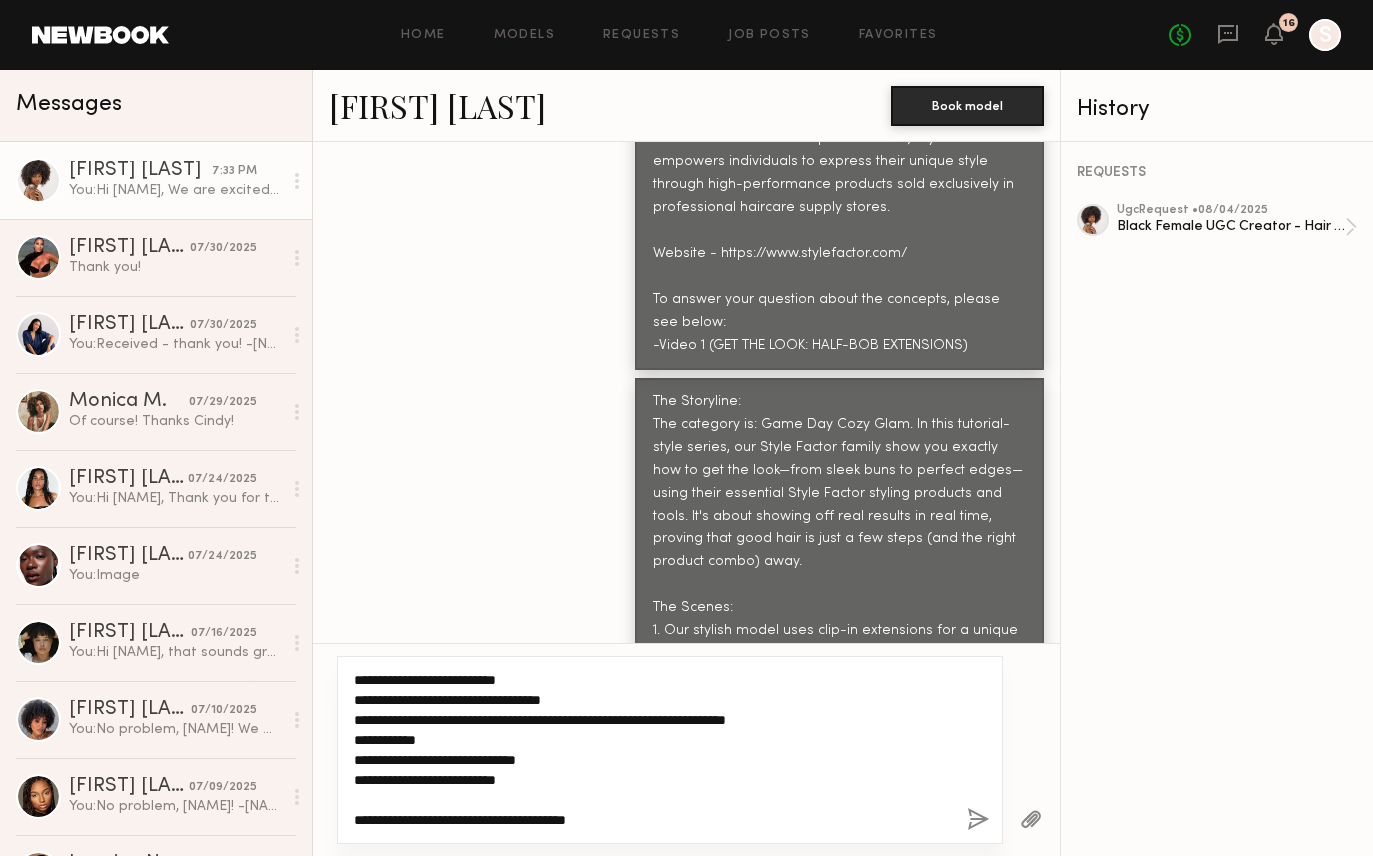 click on "**********" 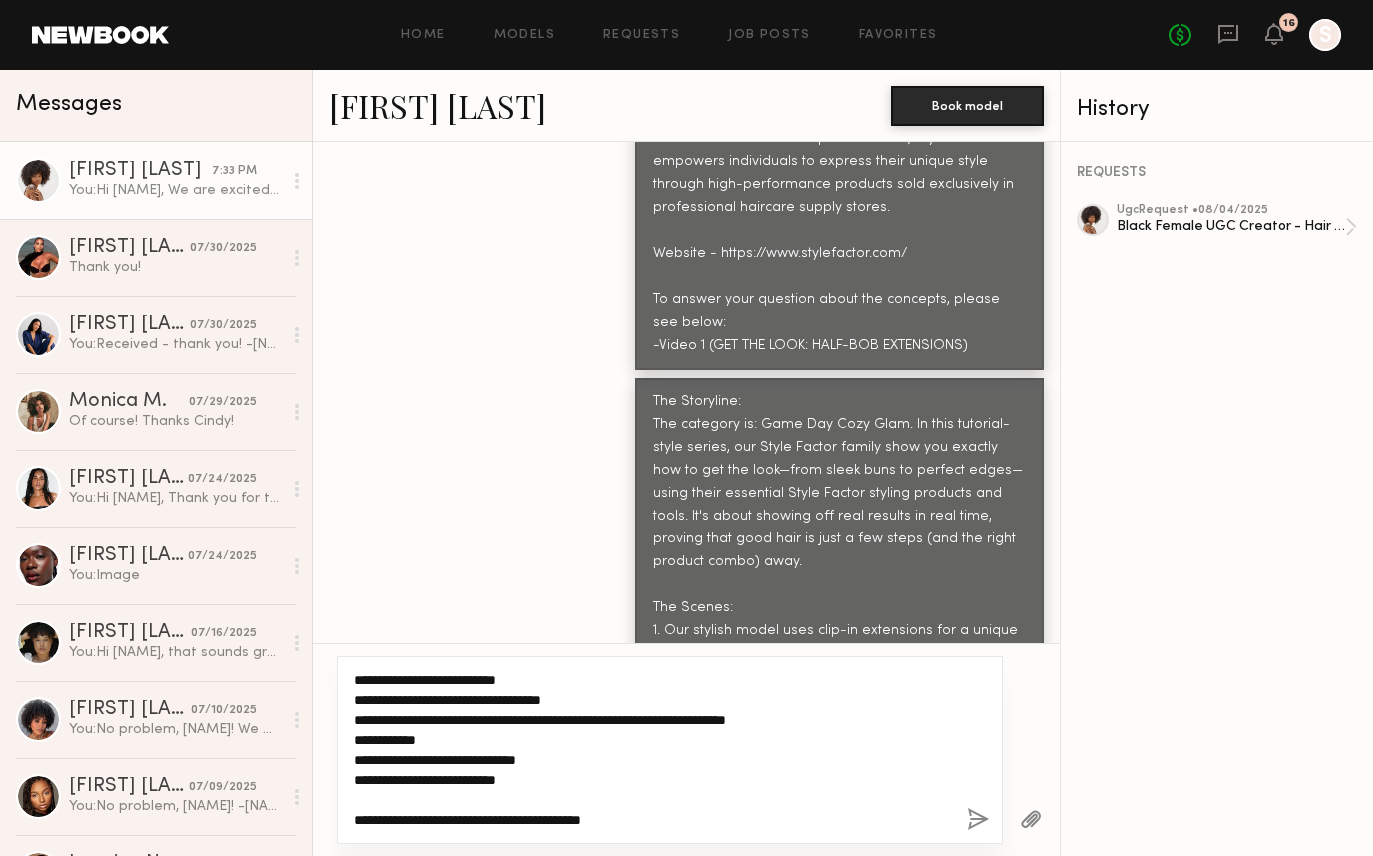 paste on "**********" 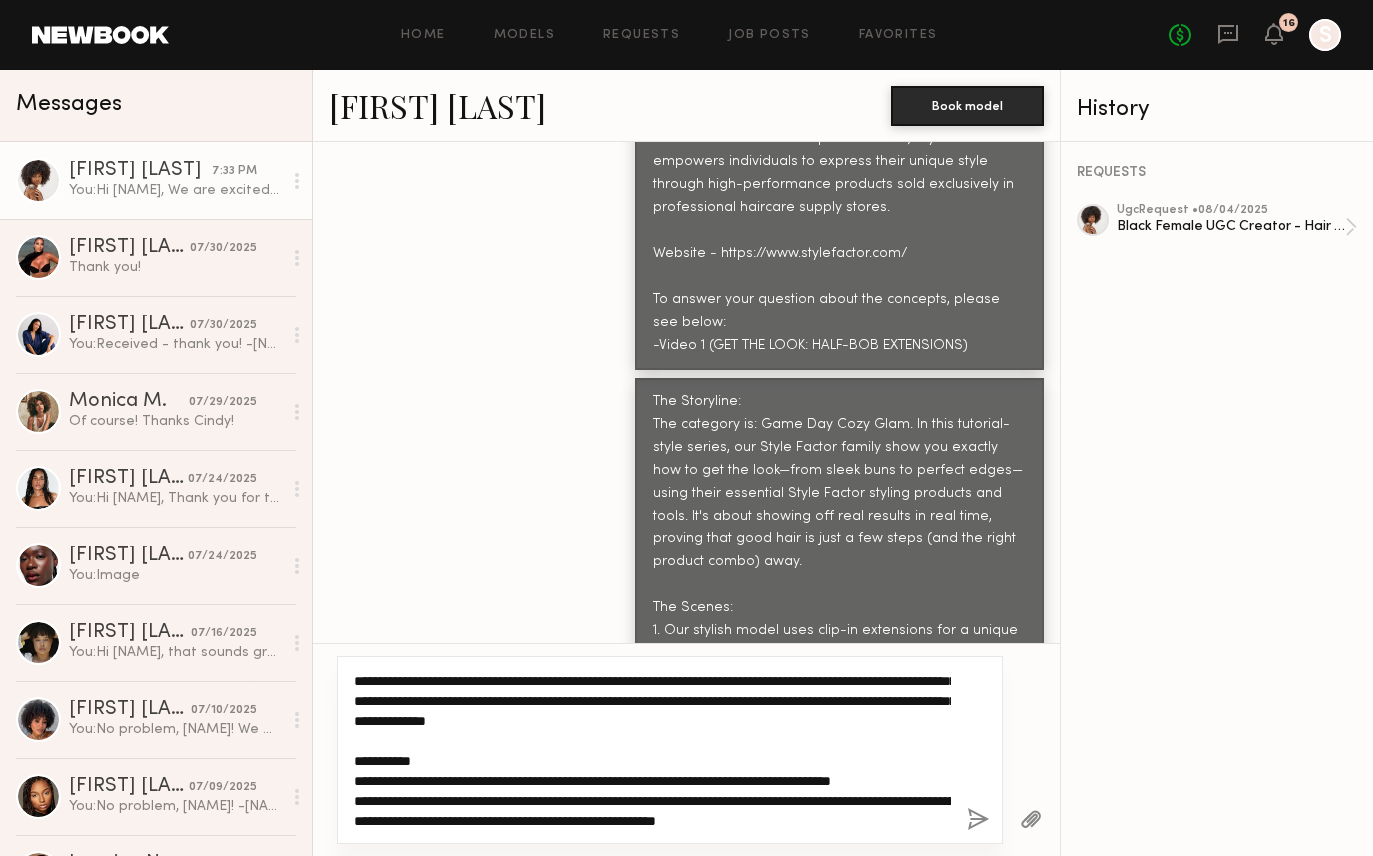 scroll, scrollTop: 260, scrollLeft: 0, axis: vertical 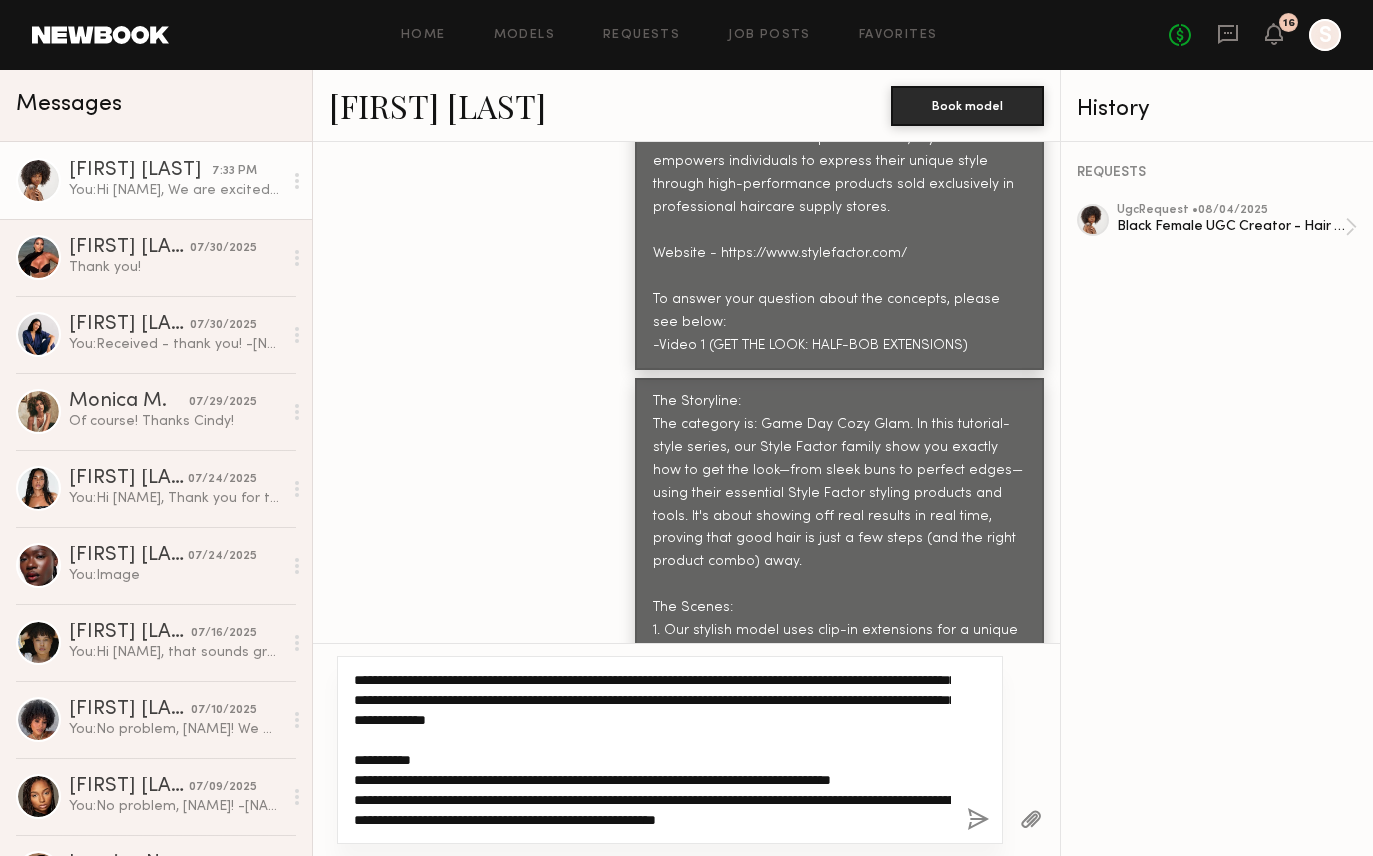 drag, startPoint x: 921, startPoint y: 804, endPoint x: 349, endPoint y: 744, distance: 575.13824 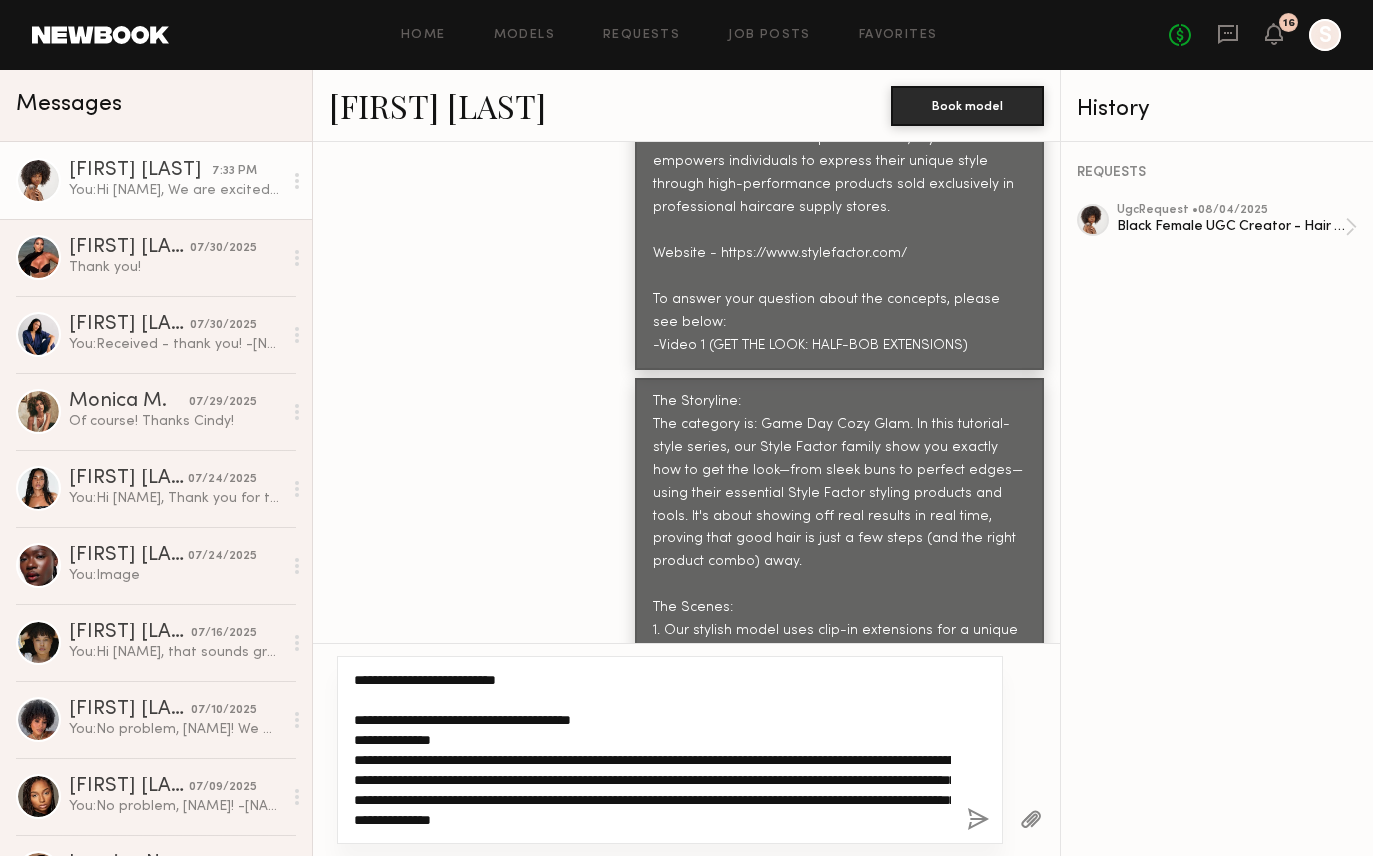 scroll, scrollTop: 160, scrollLeft: 0, axis: vertical 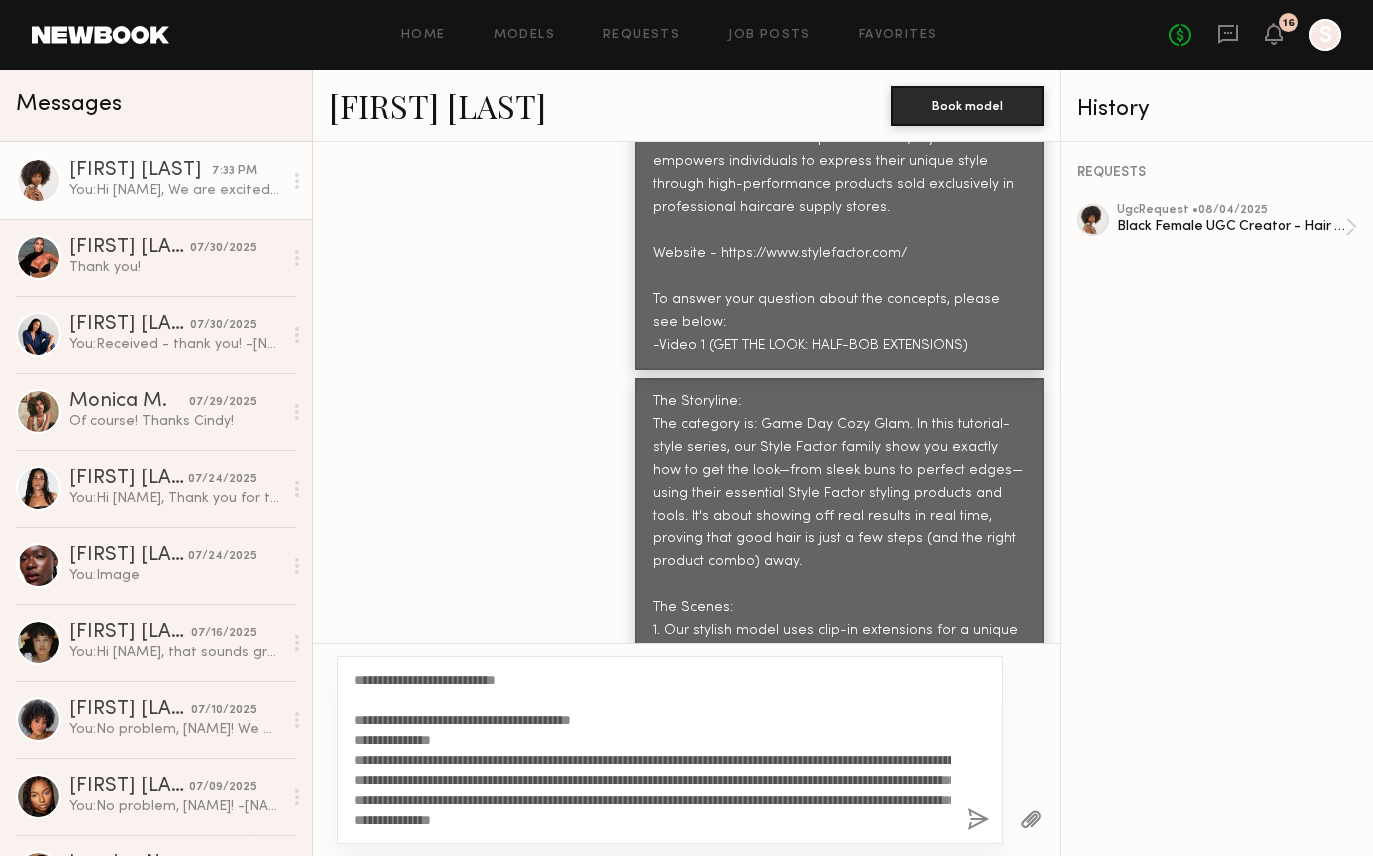 click 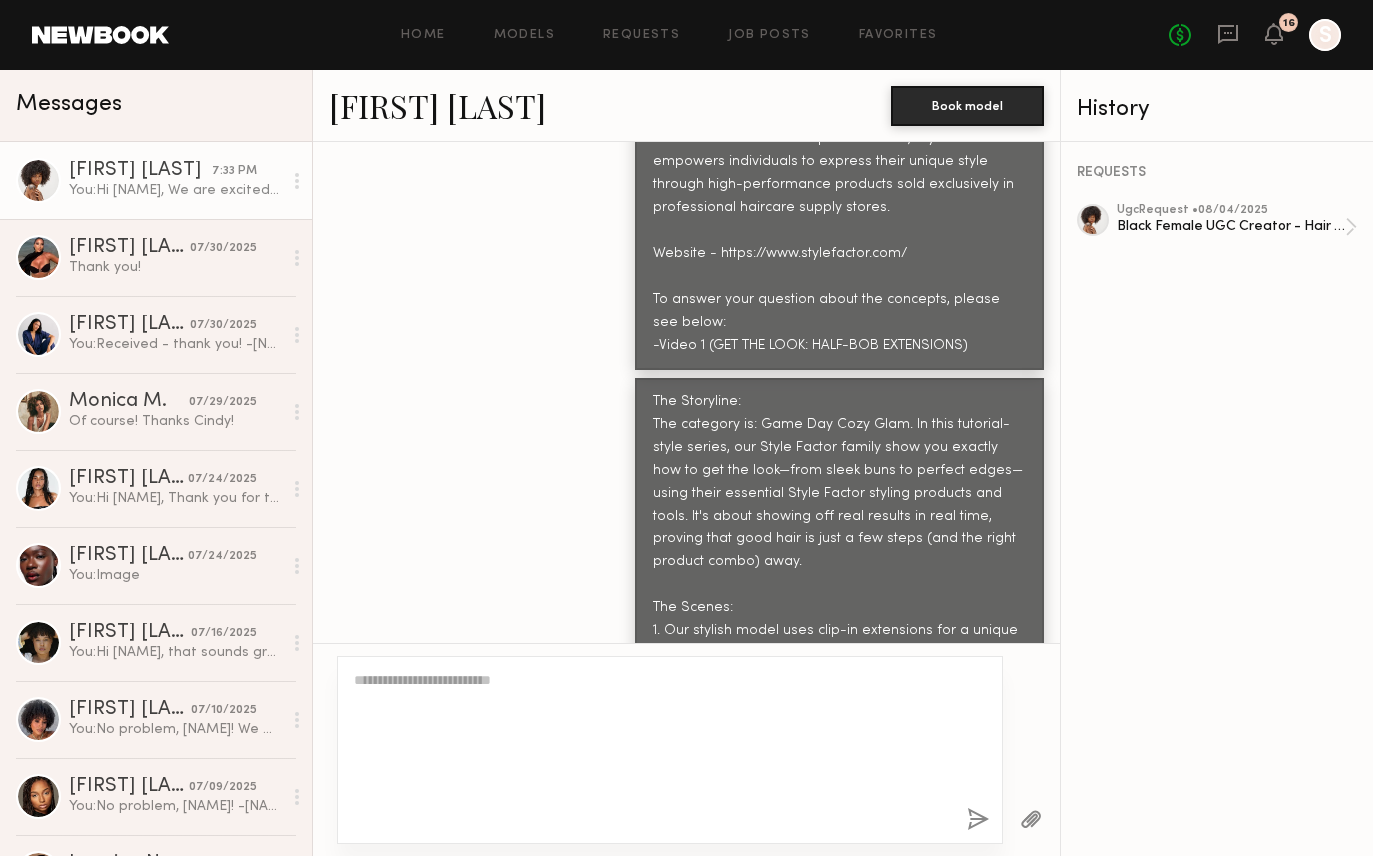 scroll, scrollTop: 5179, scrollLeft: 0, axis: vertical 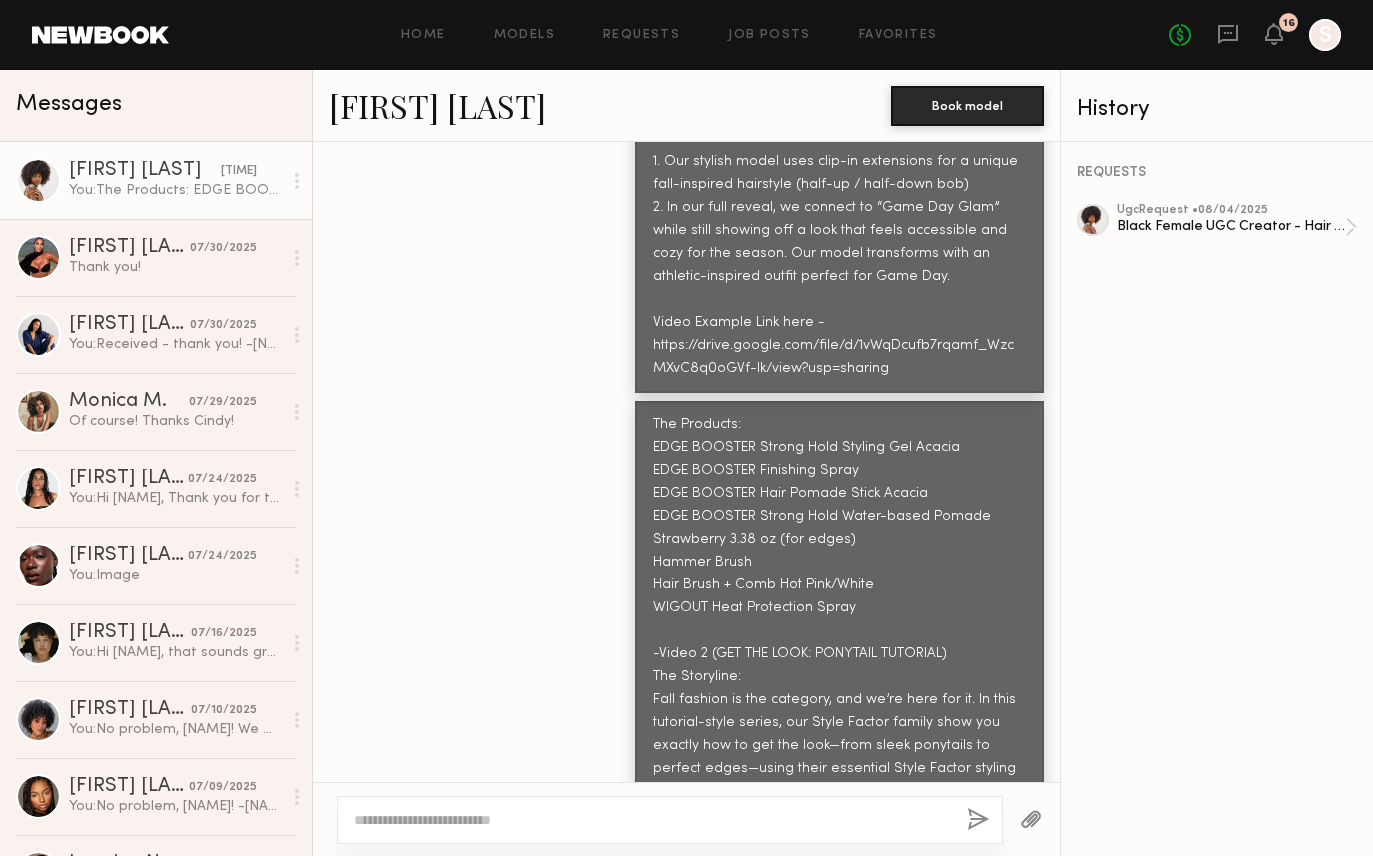 click 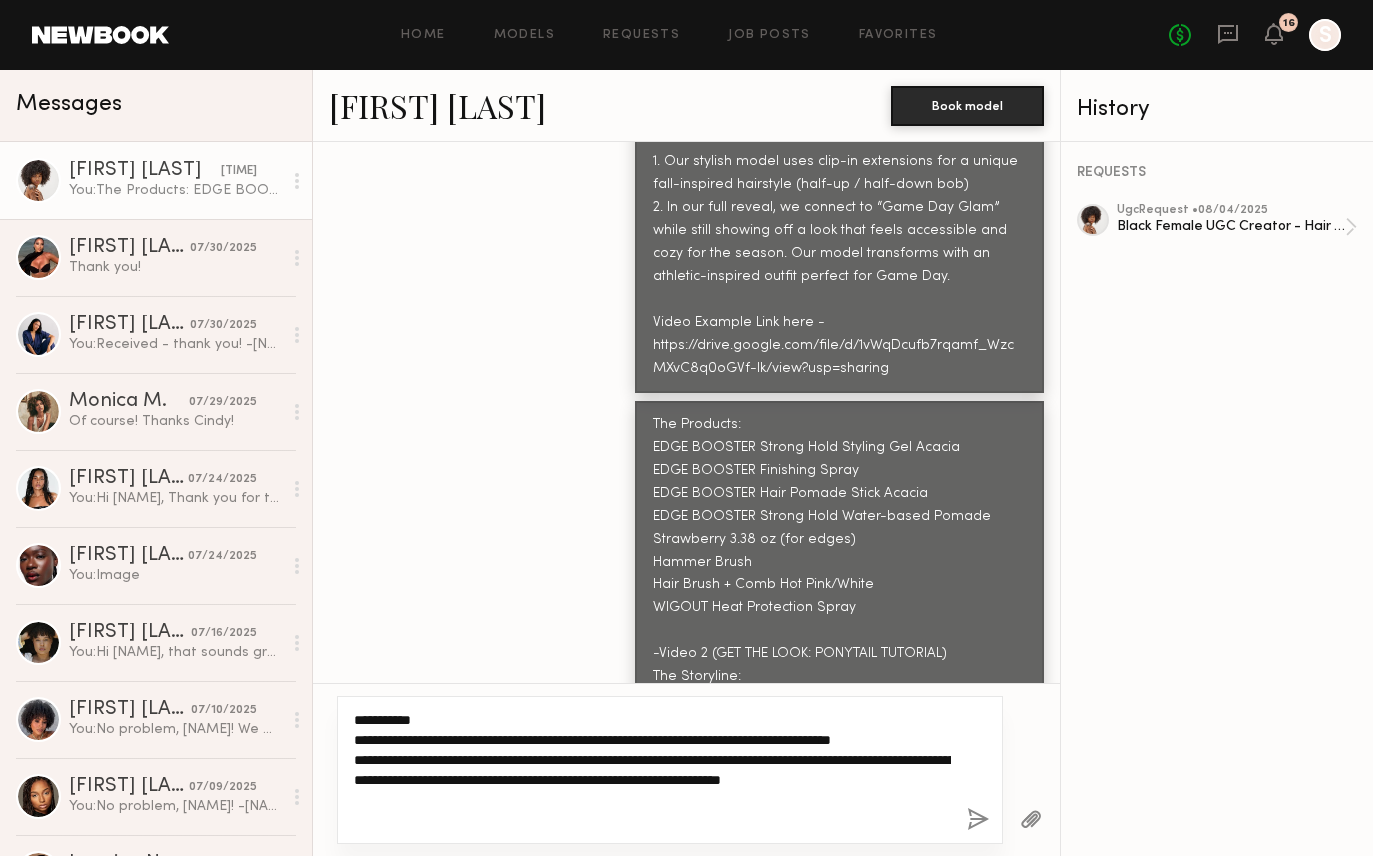 scroll, scrollTop: 5278, scrollLeft: 0, axis: vertical 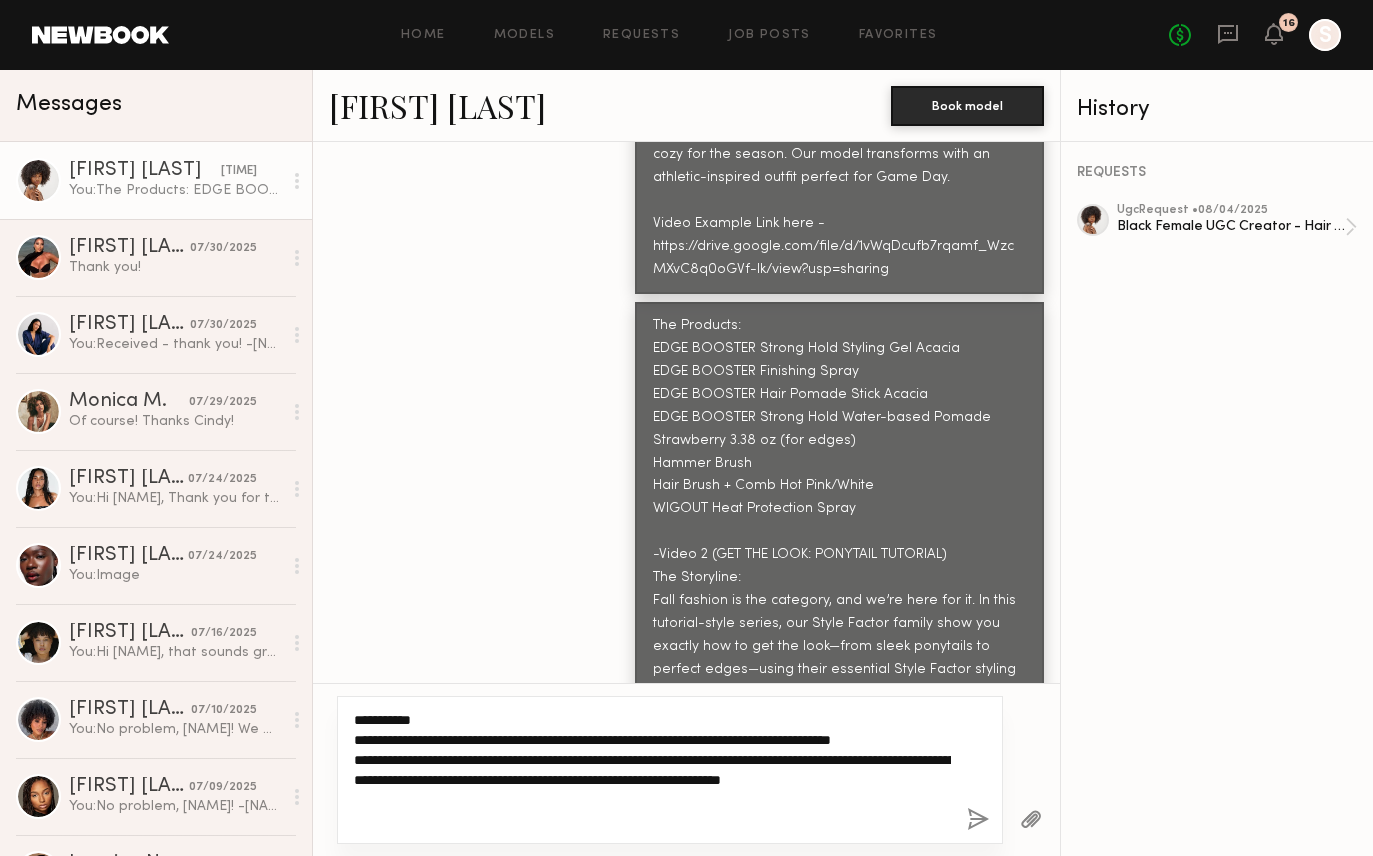 paste on "**********" 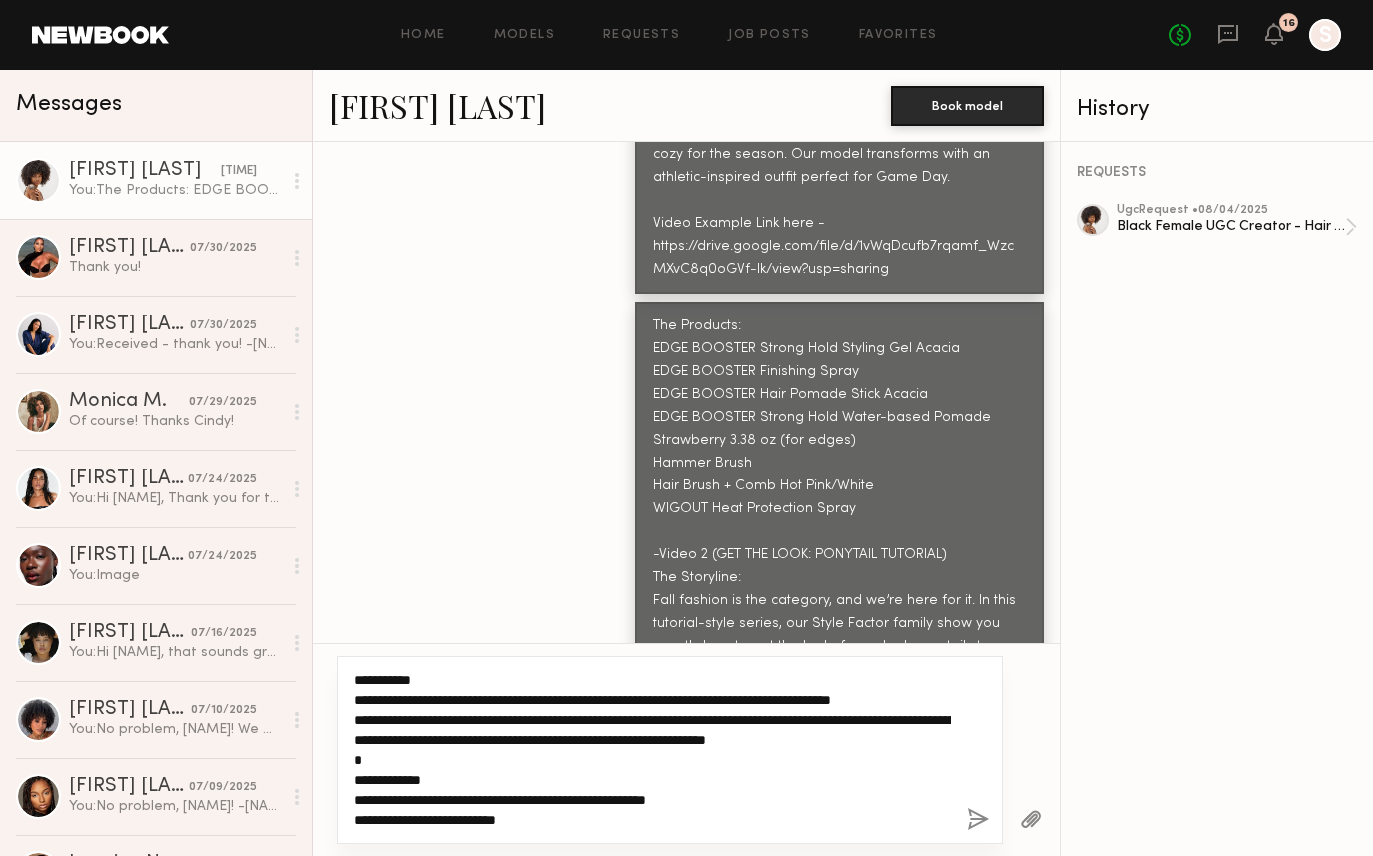 scroll, scrollTop: 77, scrollLeft: 0, axis: vertical 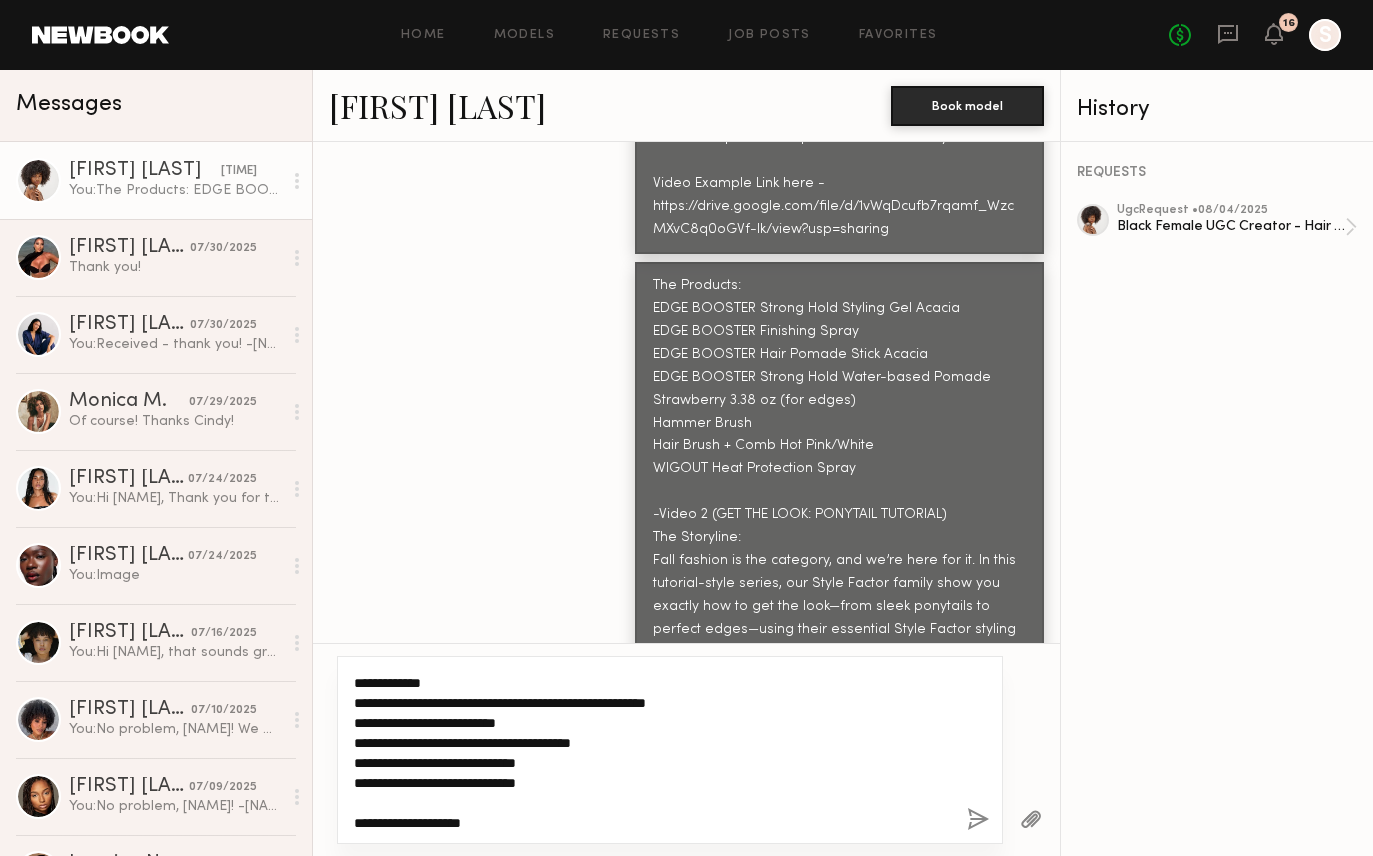 paste on "**********" 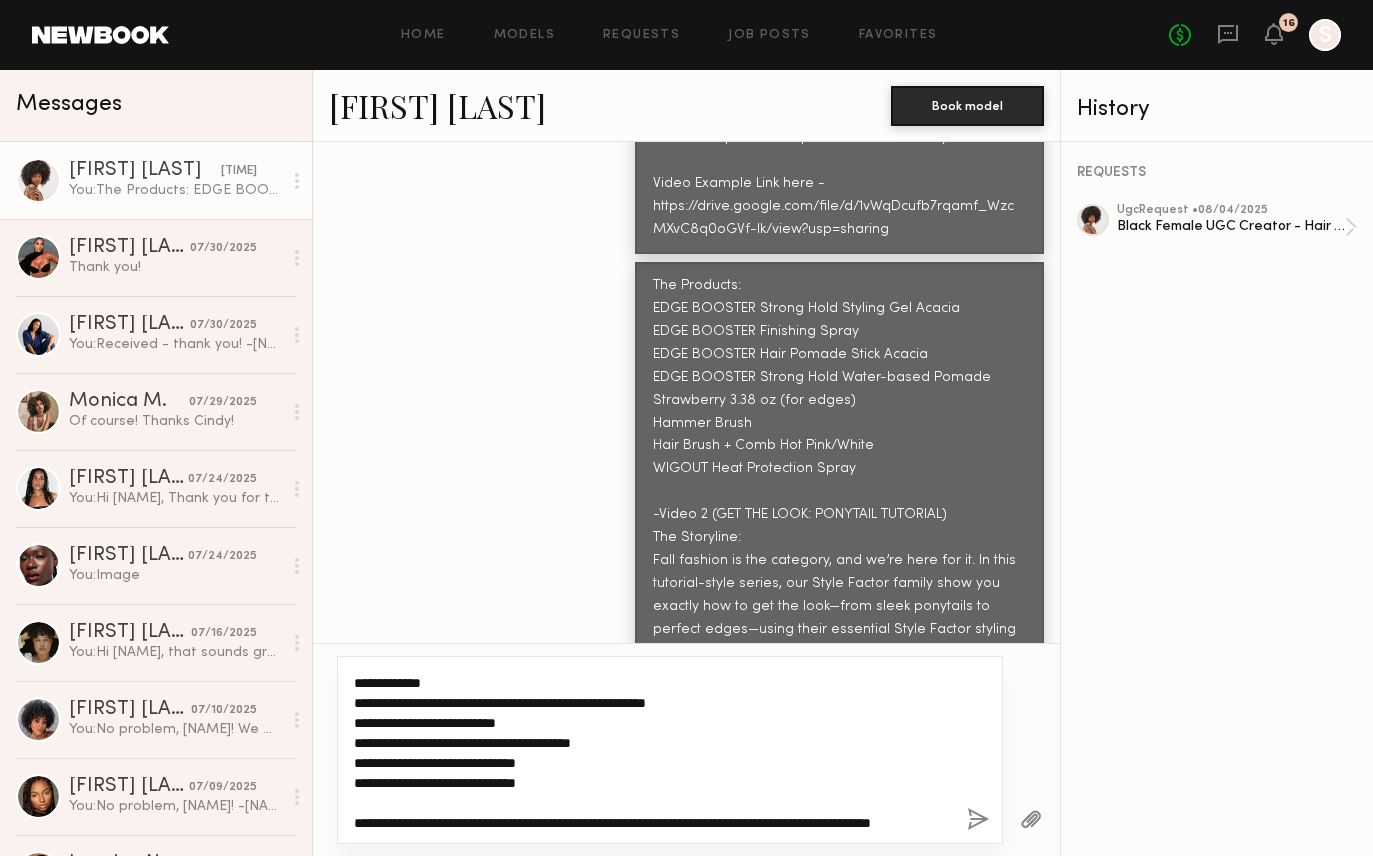 scroll, scrollTop: 117, scrollLeft: 0, axis: vertical 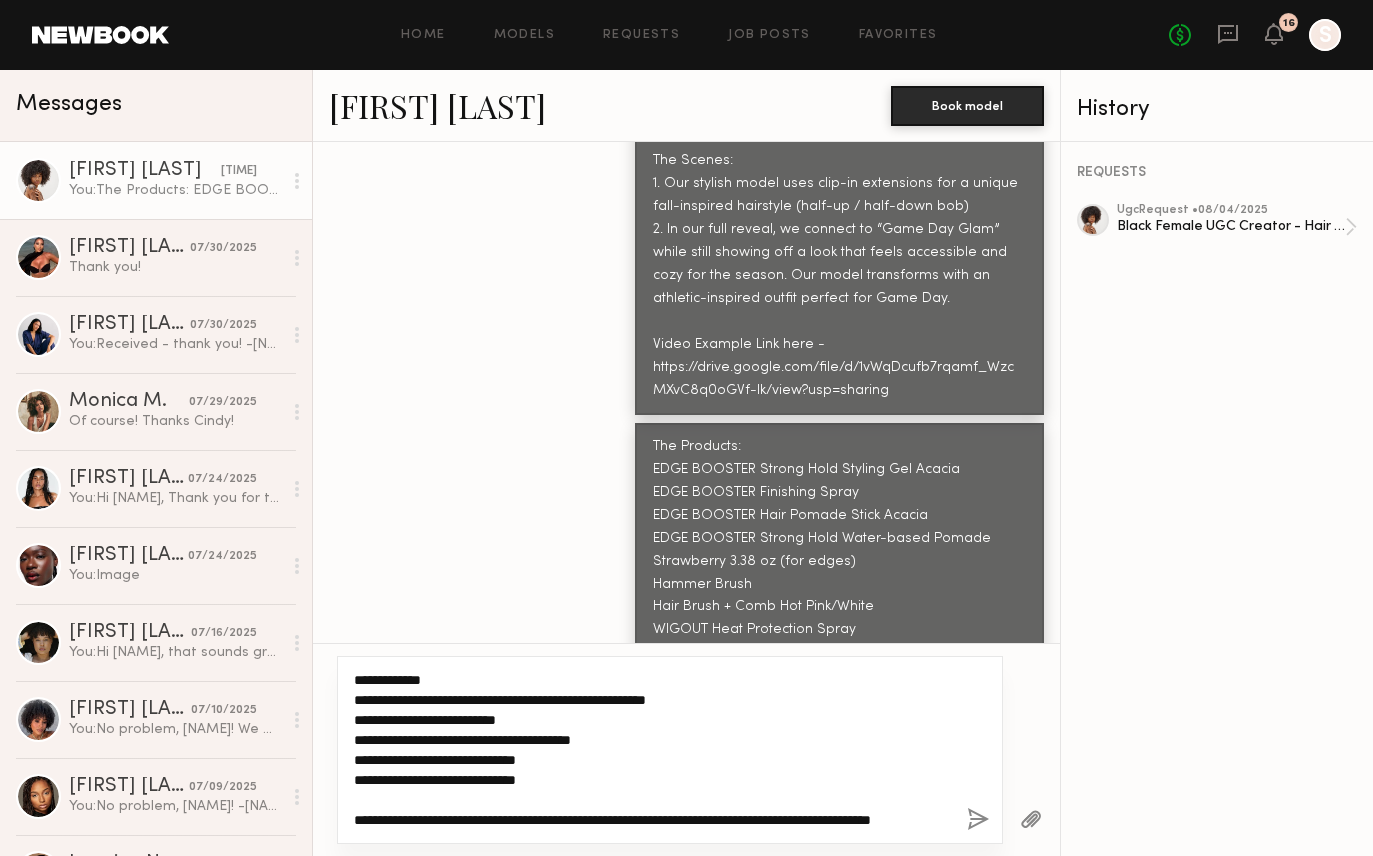 click on "**********" 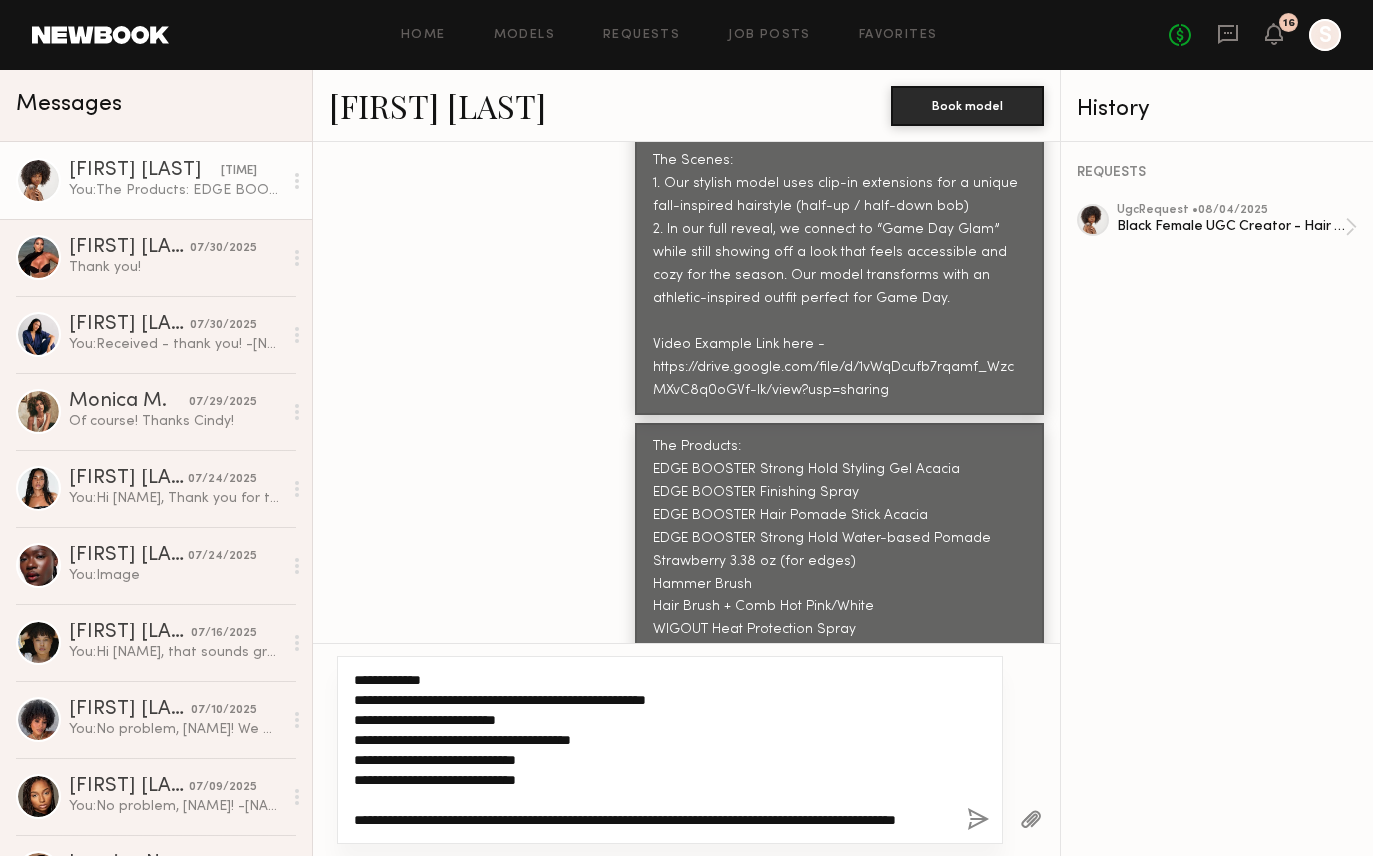 type on "**********" 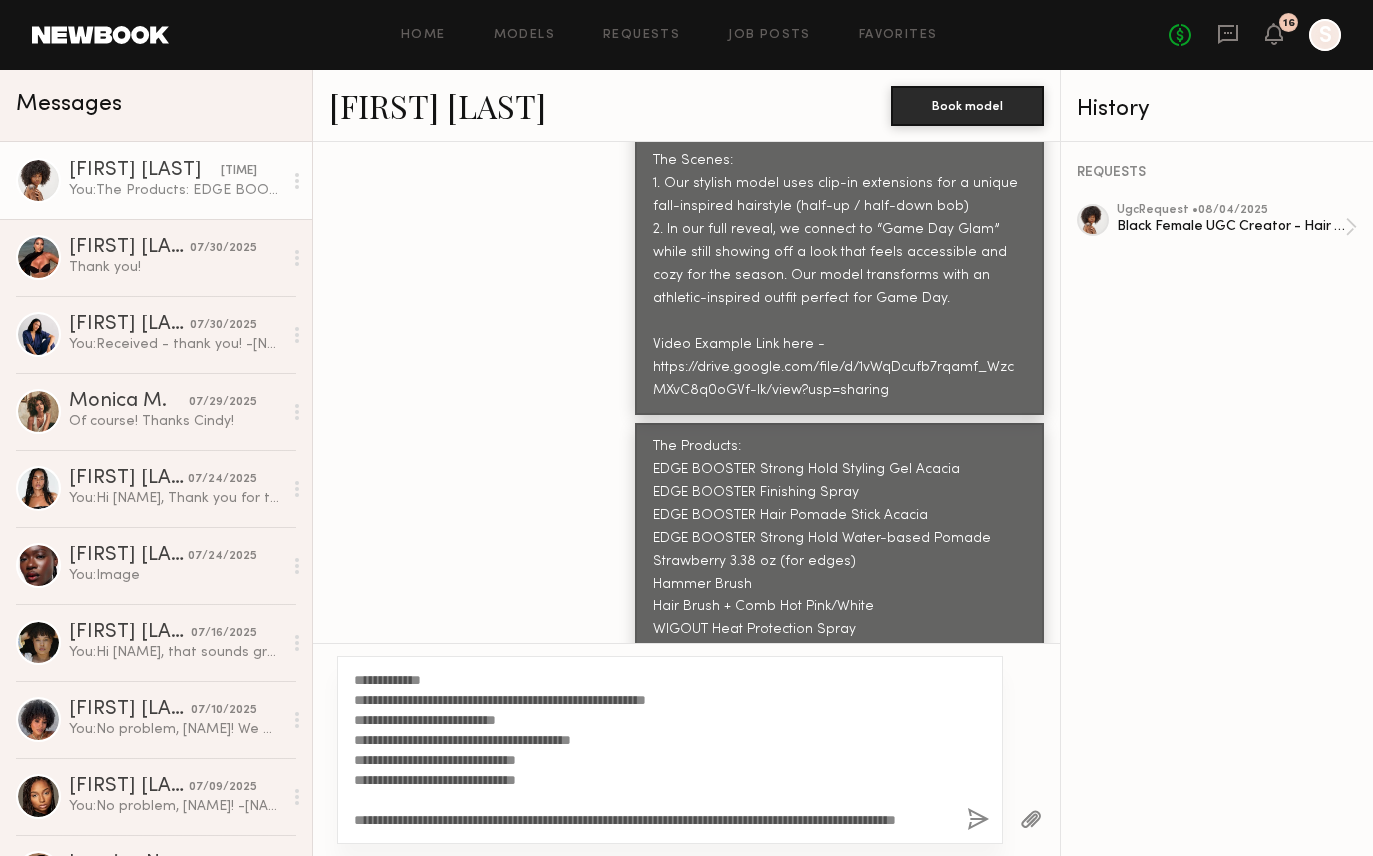 click 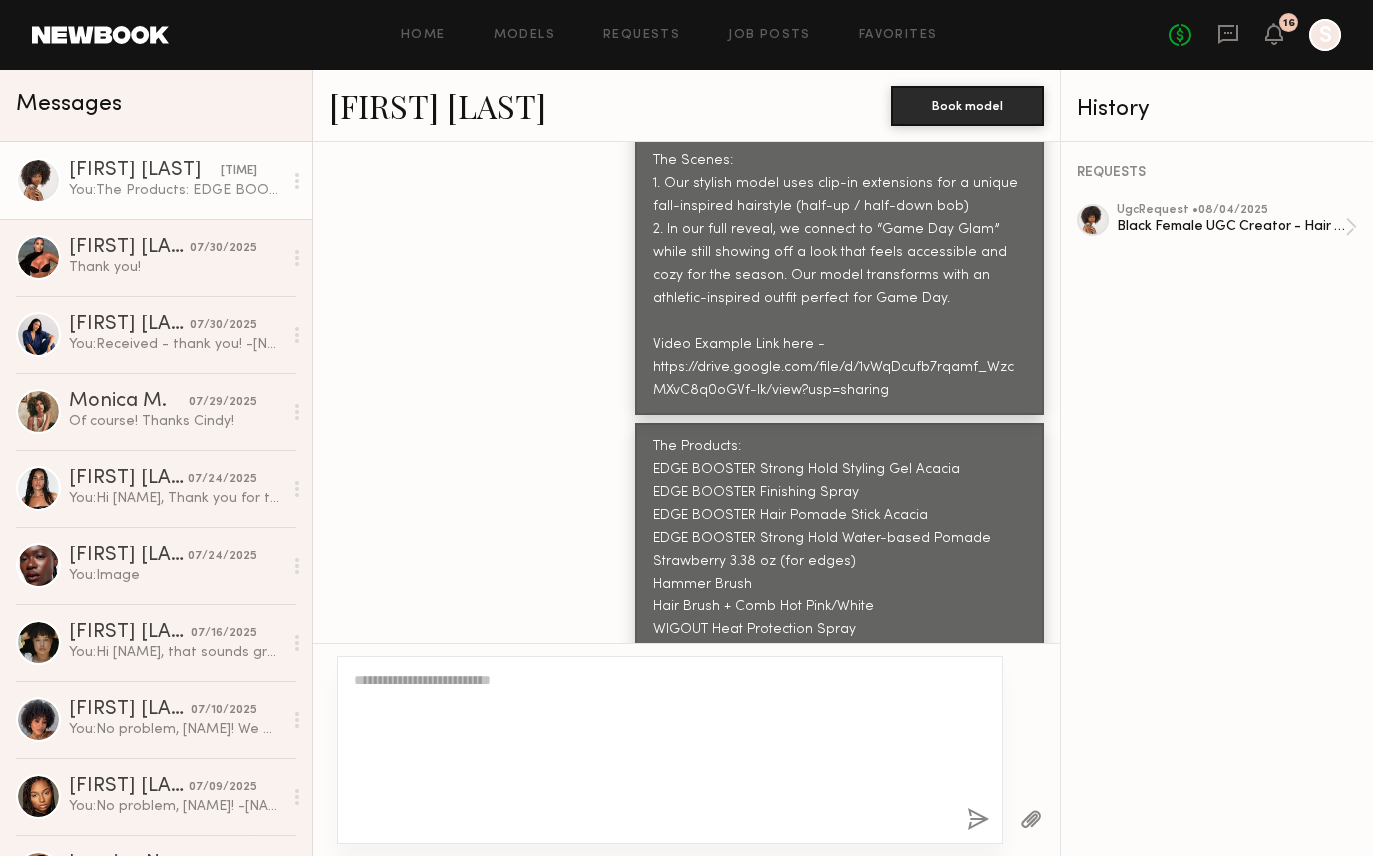 scroll, scrollTop: 5648, scrollLeft: 0, axis: vertical 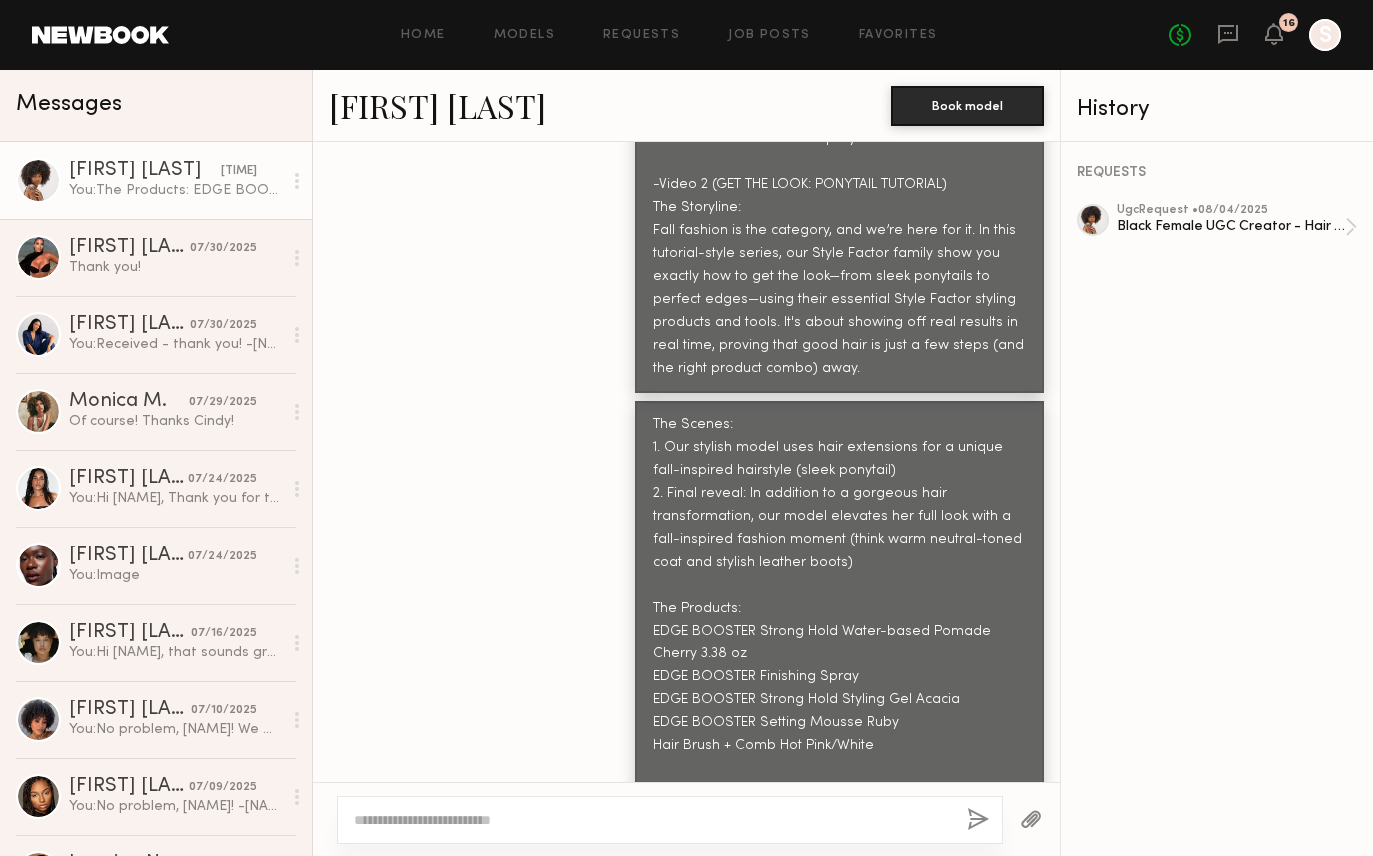 click 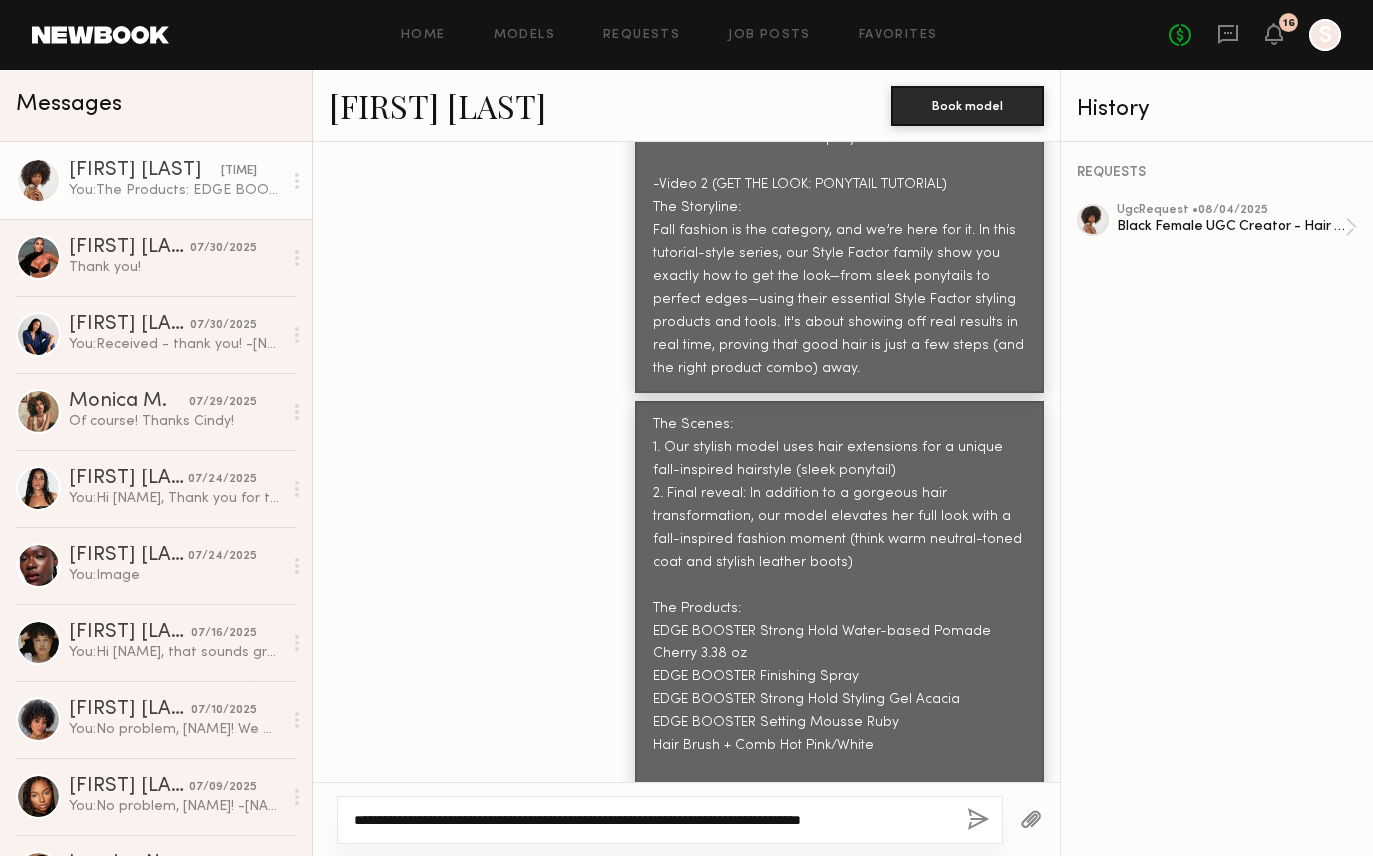 click on "**********" 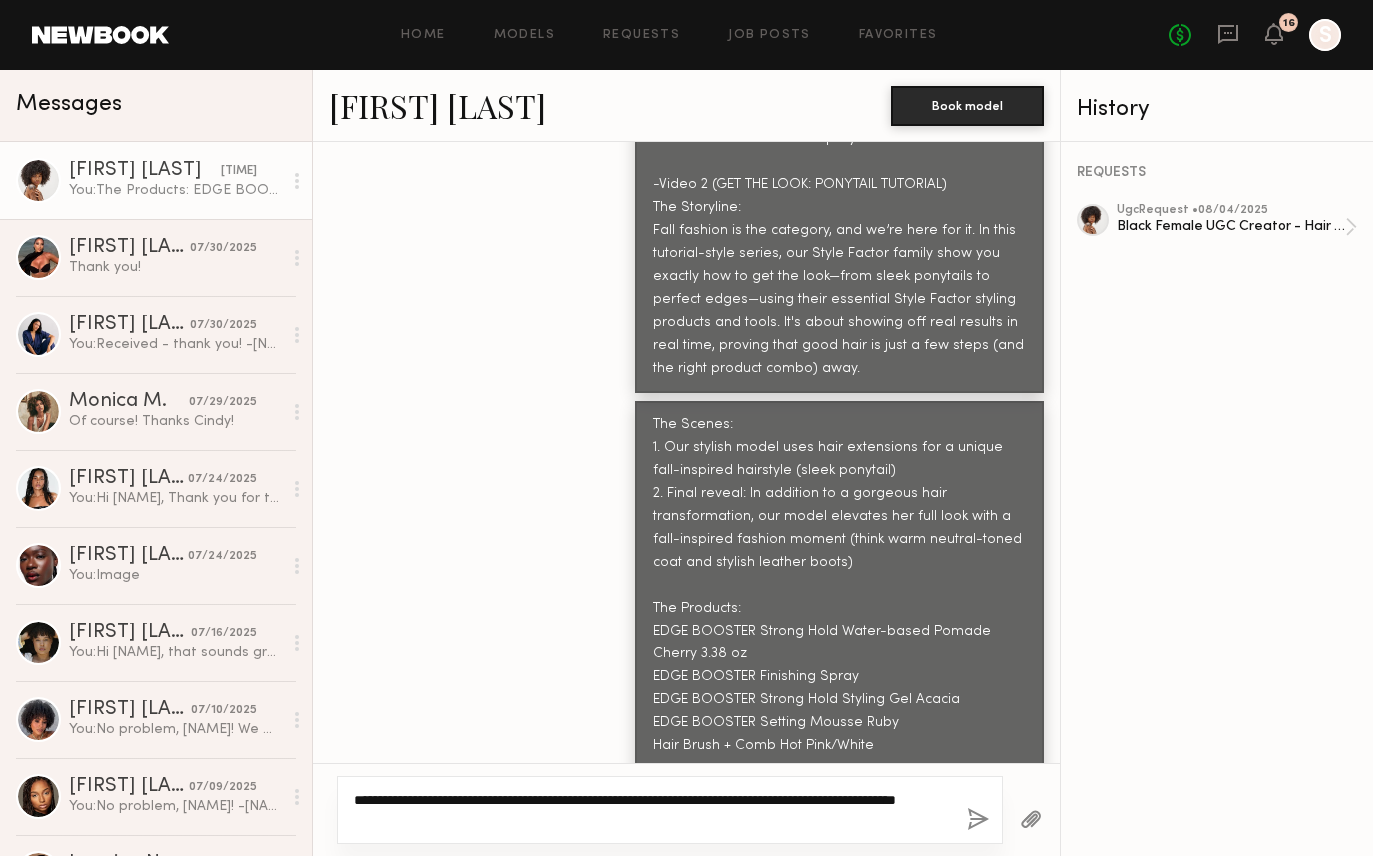 type on "**********" 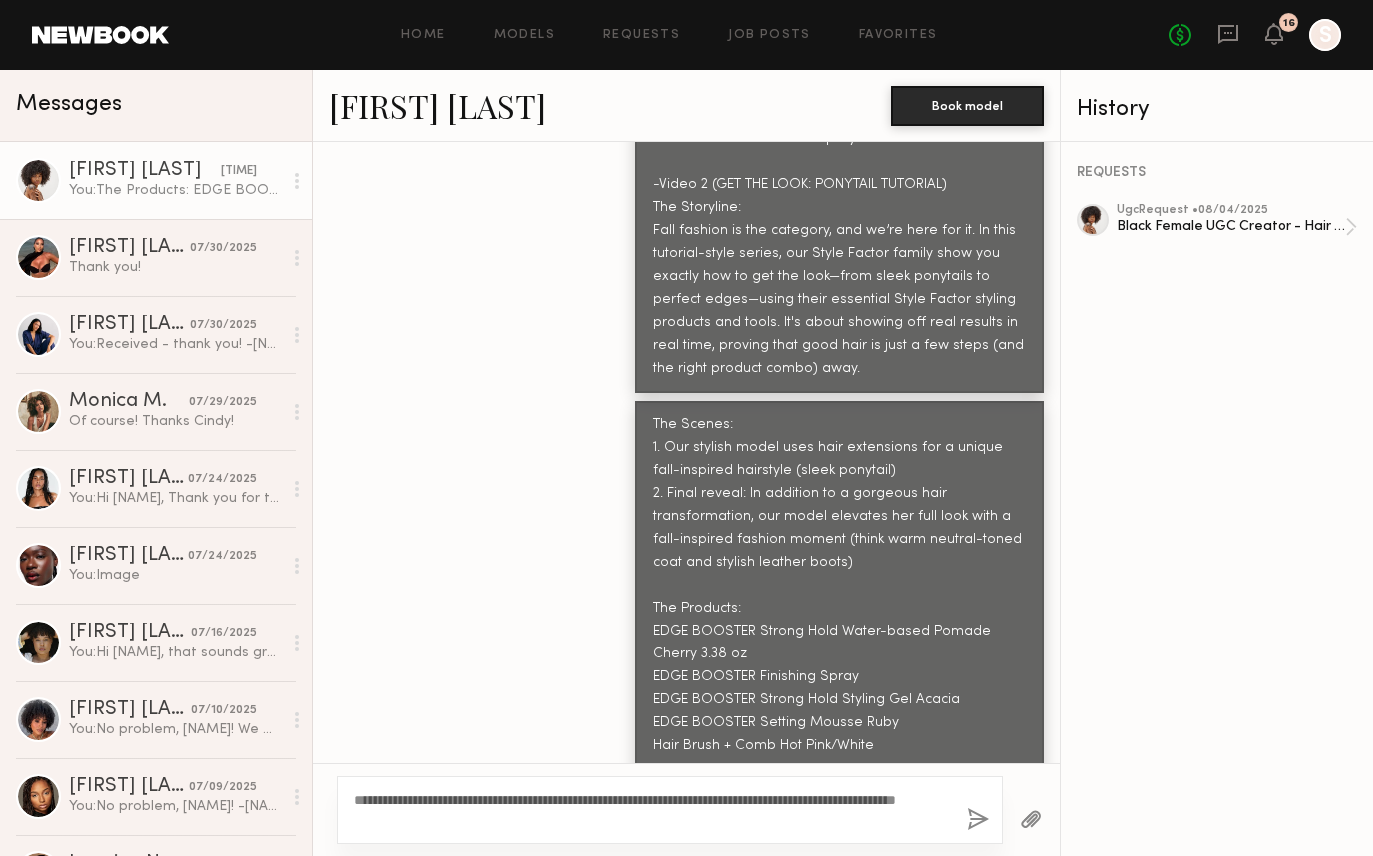 click 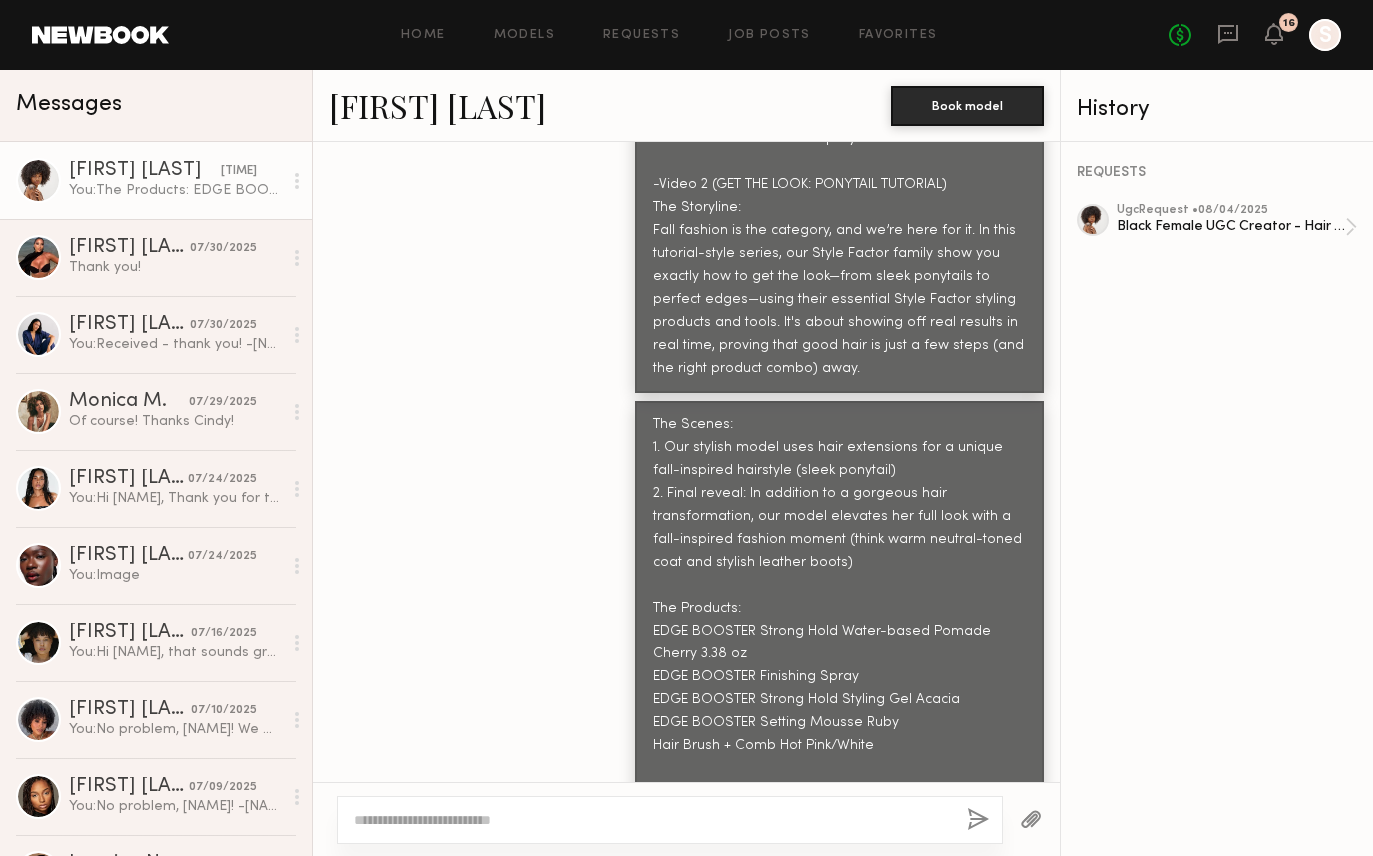 scroll, scrollTop: 5727, scrollLeft: 0, axis: vertical 